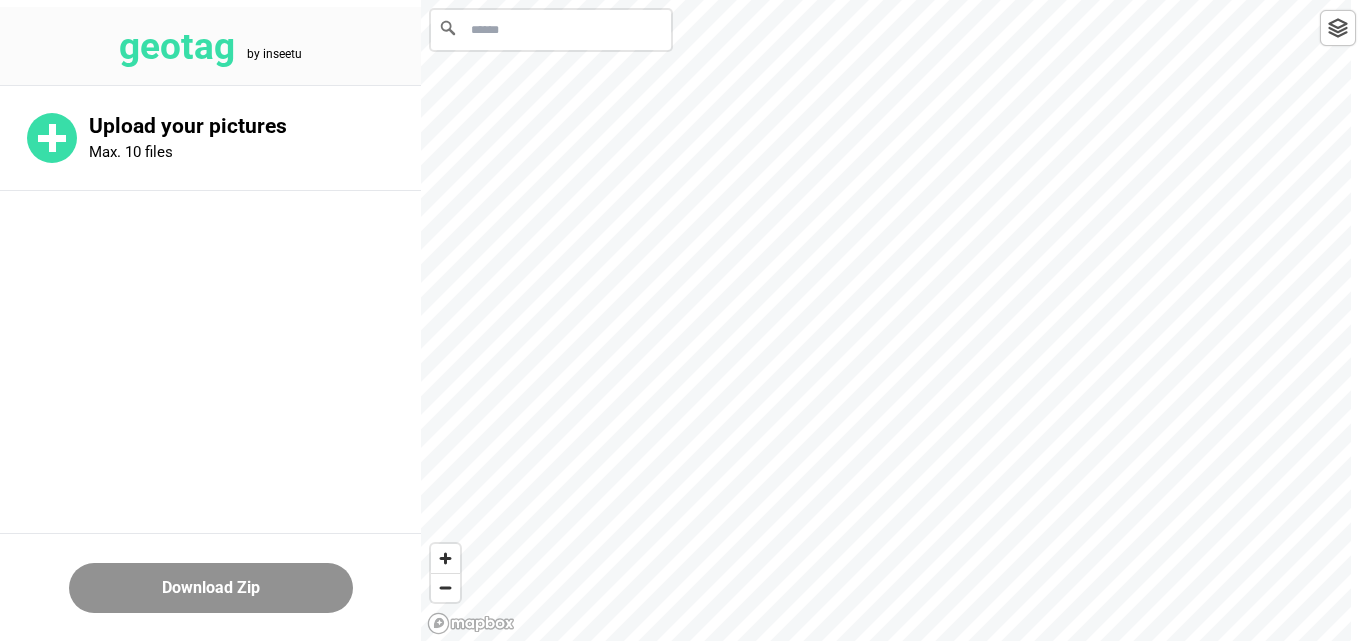 scroll, scrollTop: 0, scrollLeft: 0, axis: both 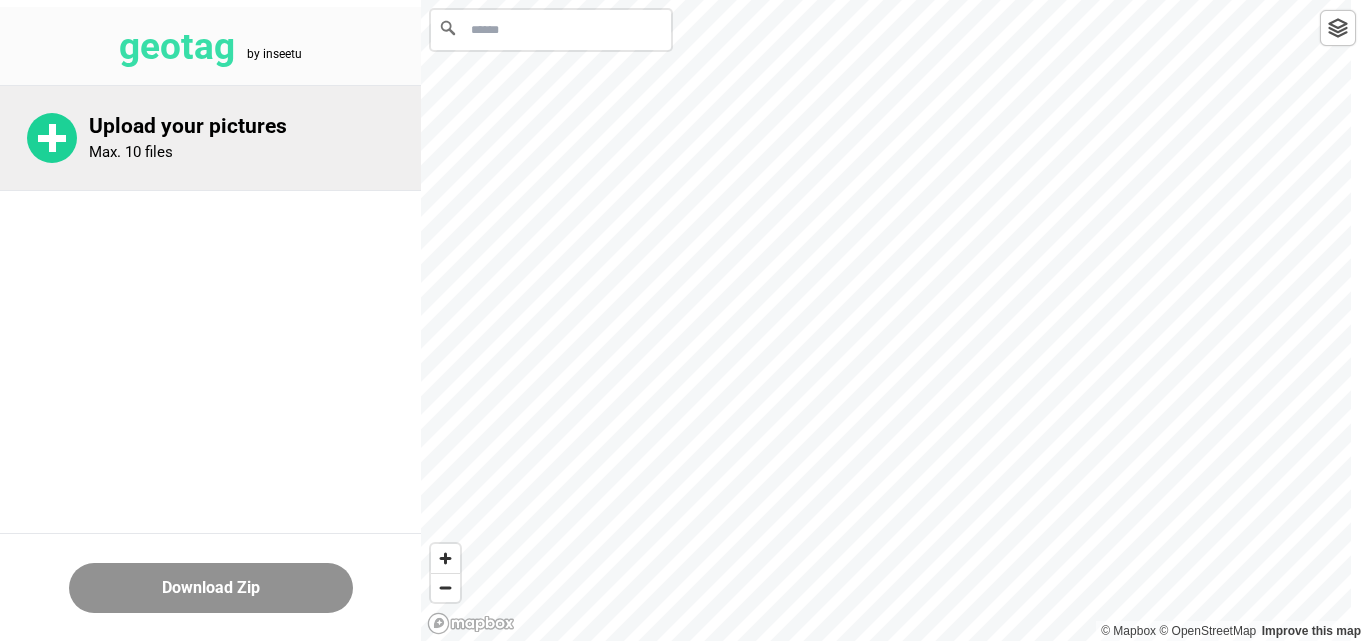 click on "Upload your pictures Max. 10 files" at bounding box center [255, 138] 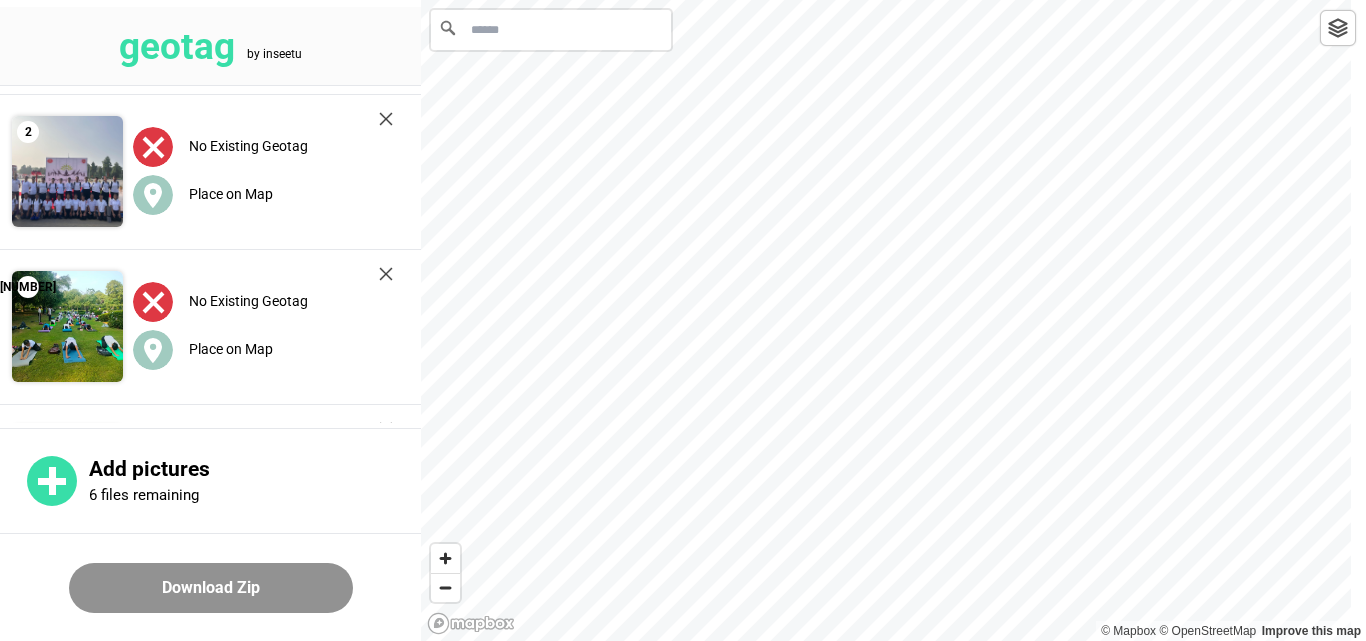 scroll, scrollTop: 0, scrollLeft: 0, axis: both 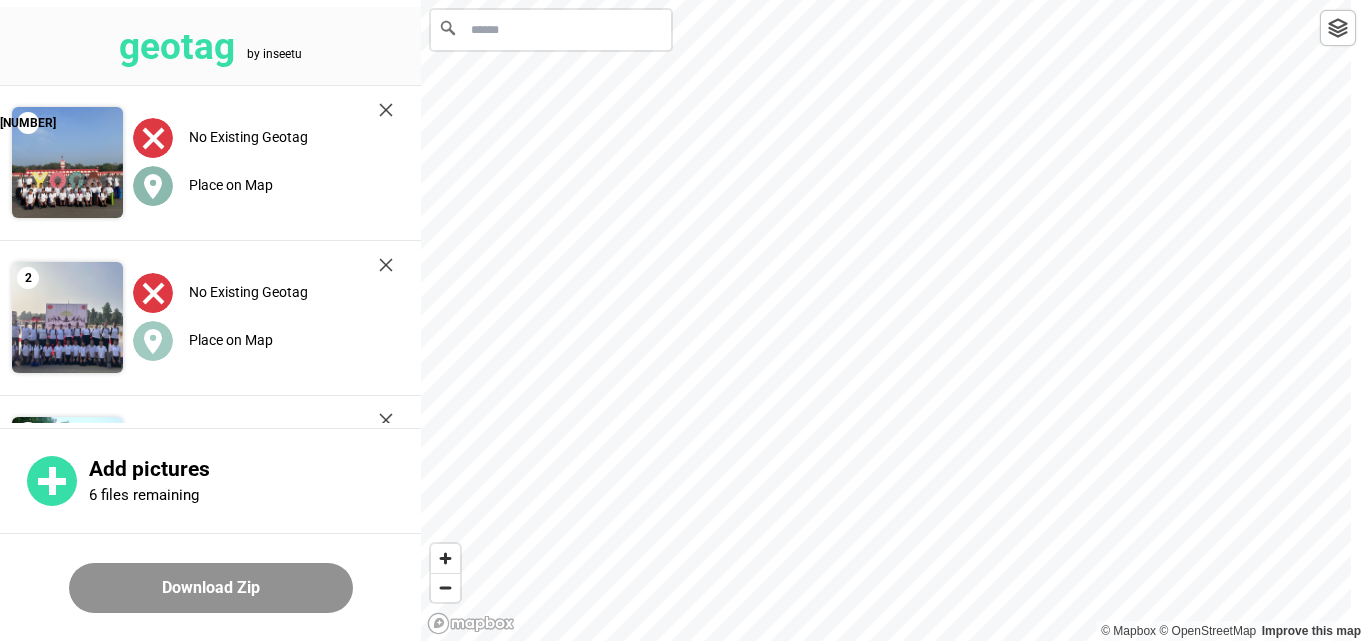 click at bounding box center [153, 186] 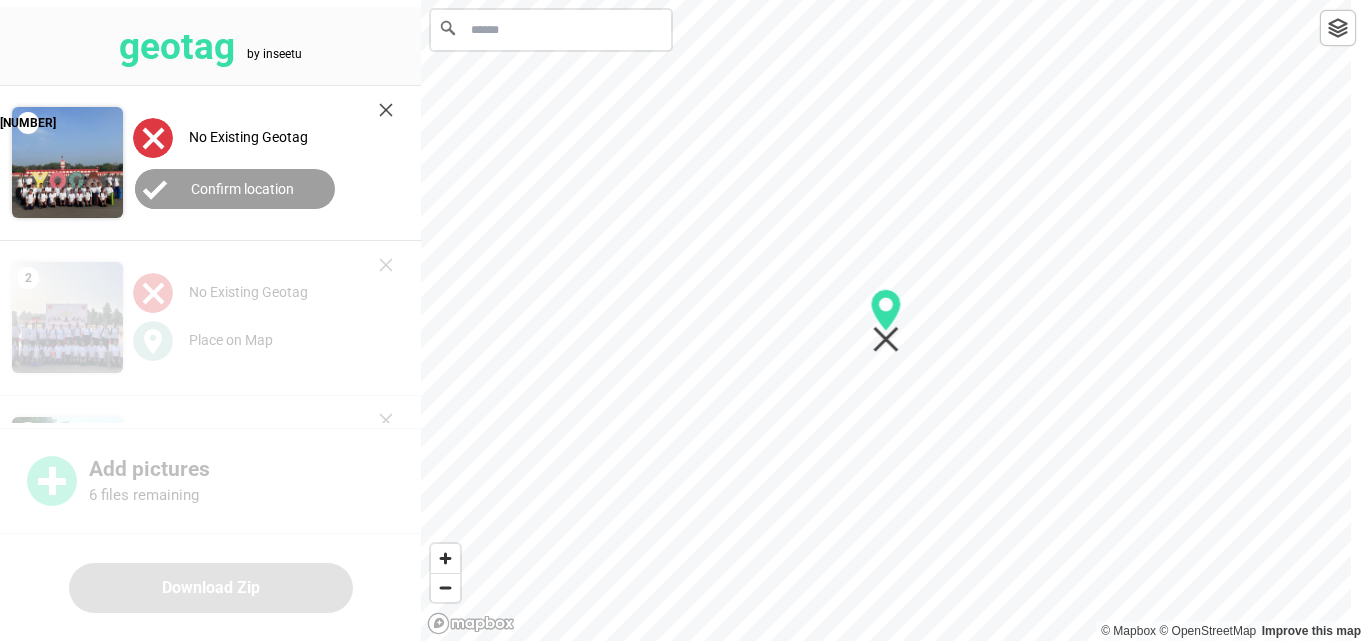 click at bounding box center (551, 30) 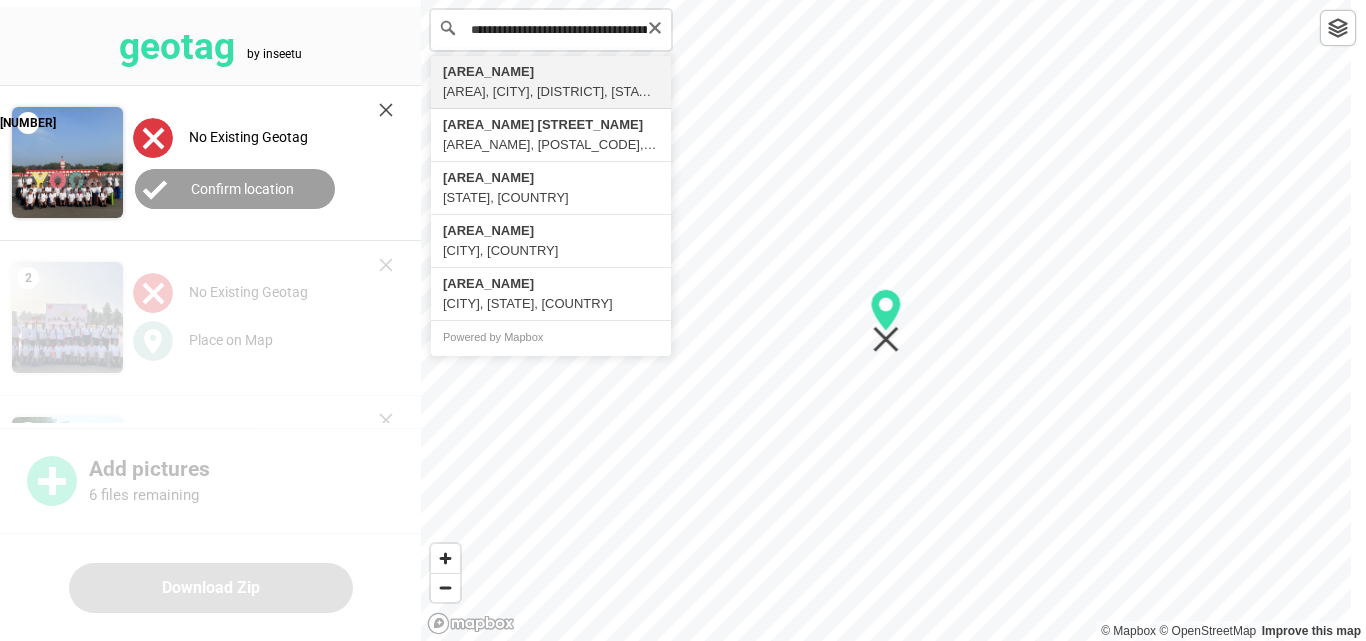 scroll, scrollTop: 0, scrollLeft: 0, axis: both 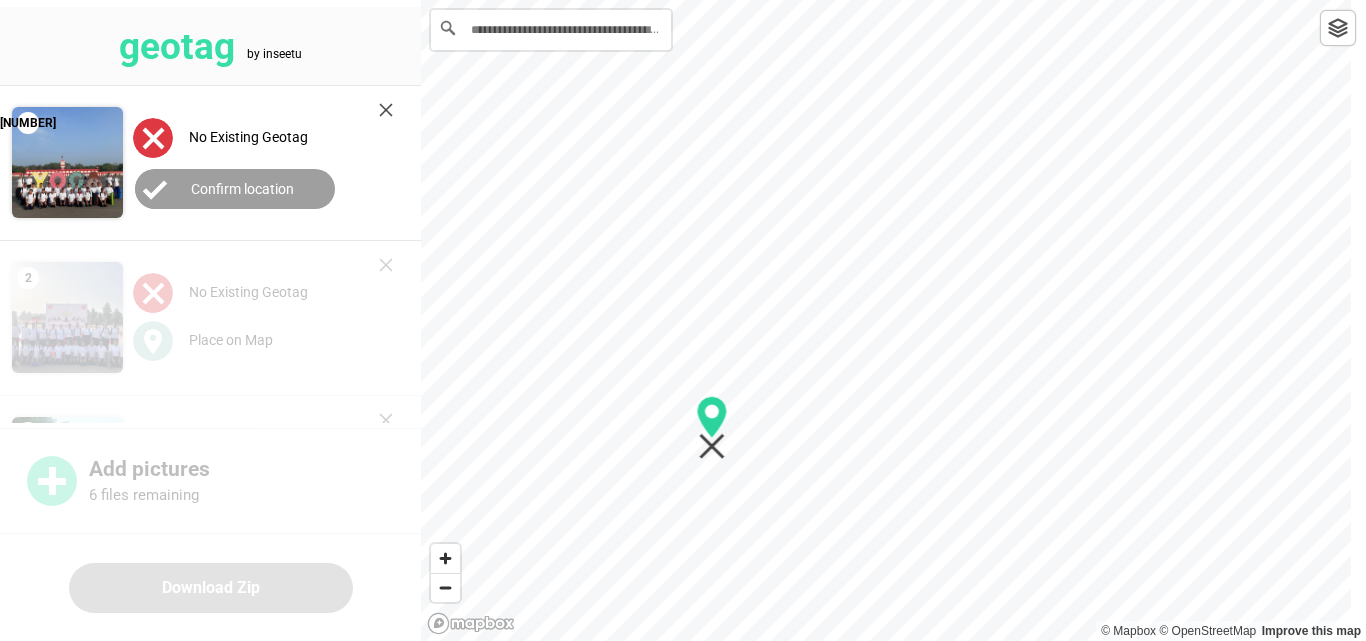 drag, startPoint x: 533, startPoint y: 569, endPoint x: 710, endPoint y: 427, distance: 226.92068 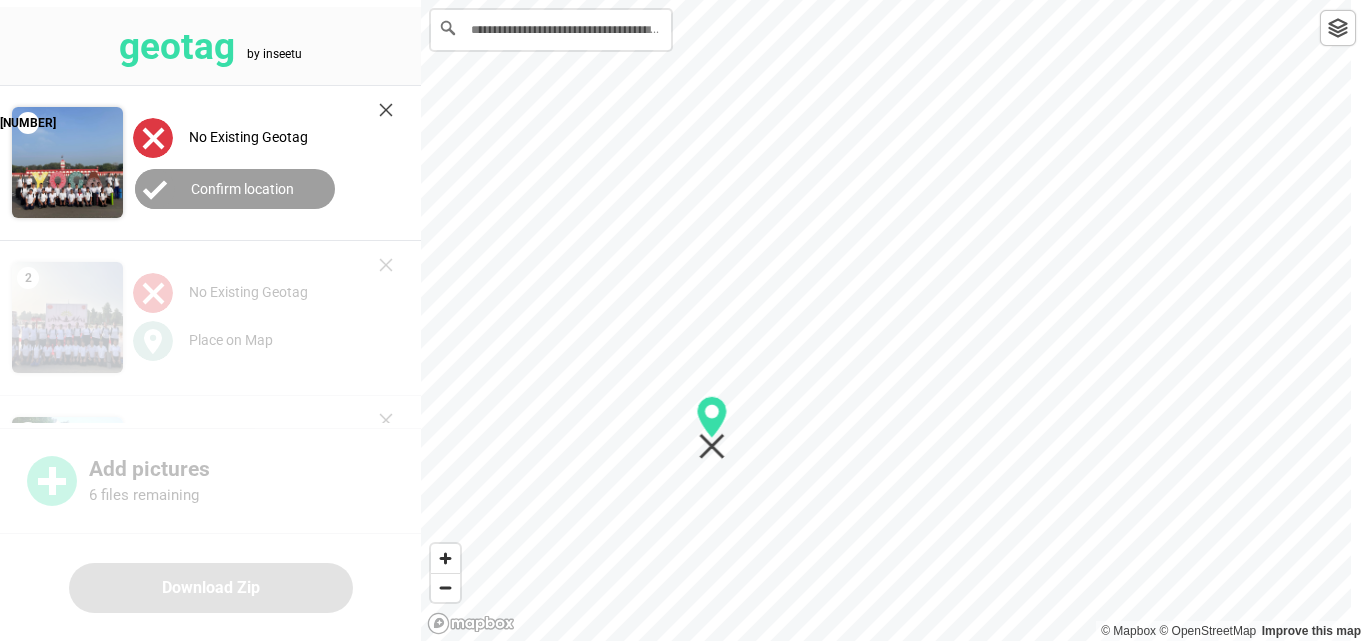 click on "Confirm location" at bounding box center (235, 189) 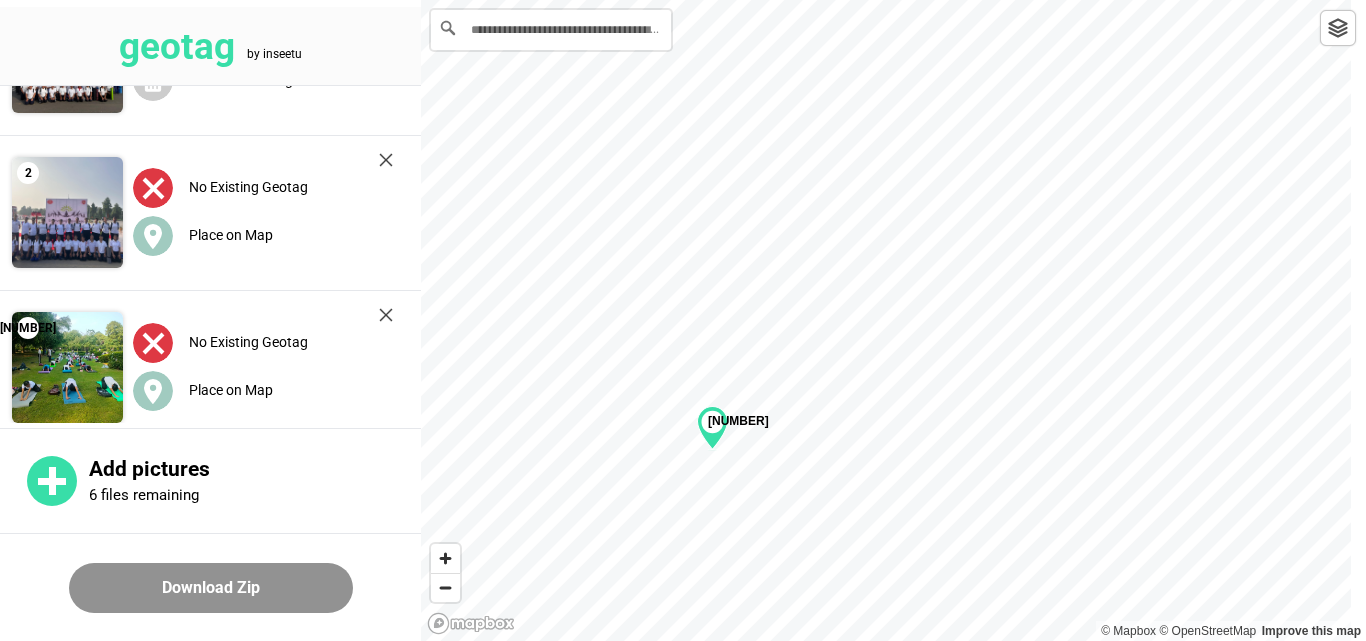scroll, scrollTop: 0, scrollLeft: 0, axis: both 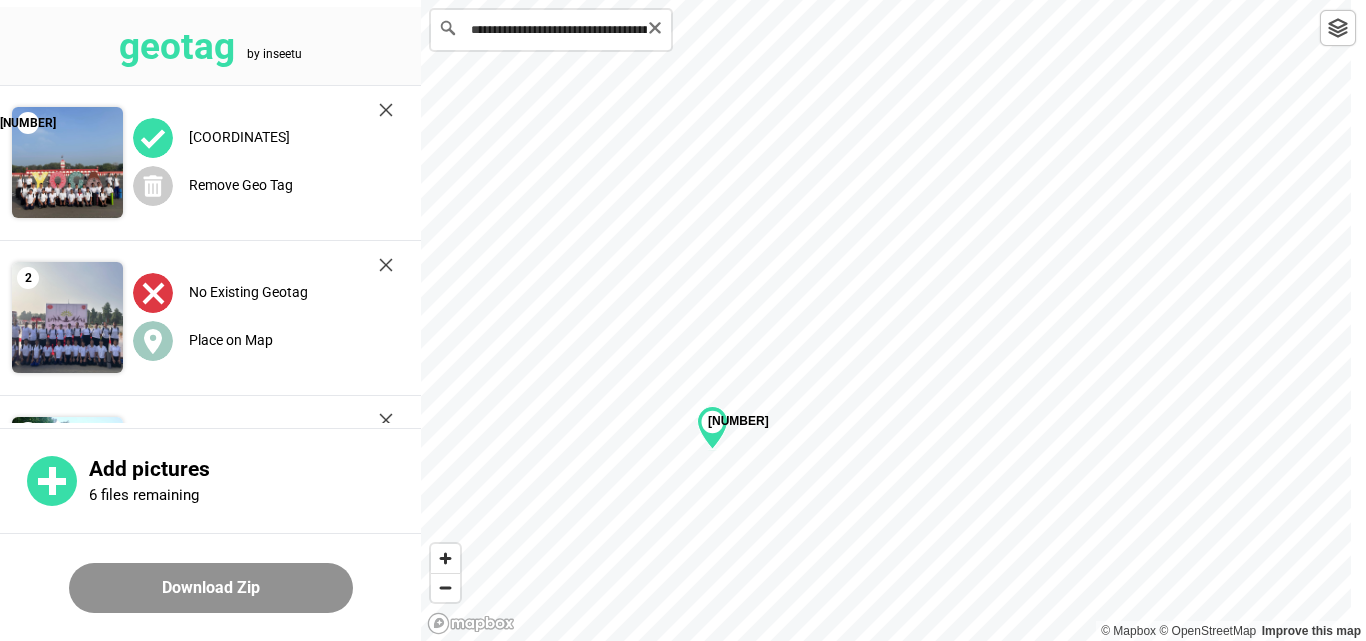 click on "**********" at bounding box center [551, 30] 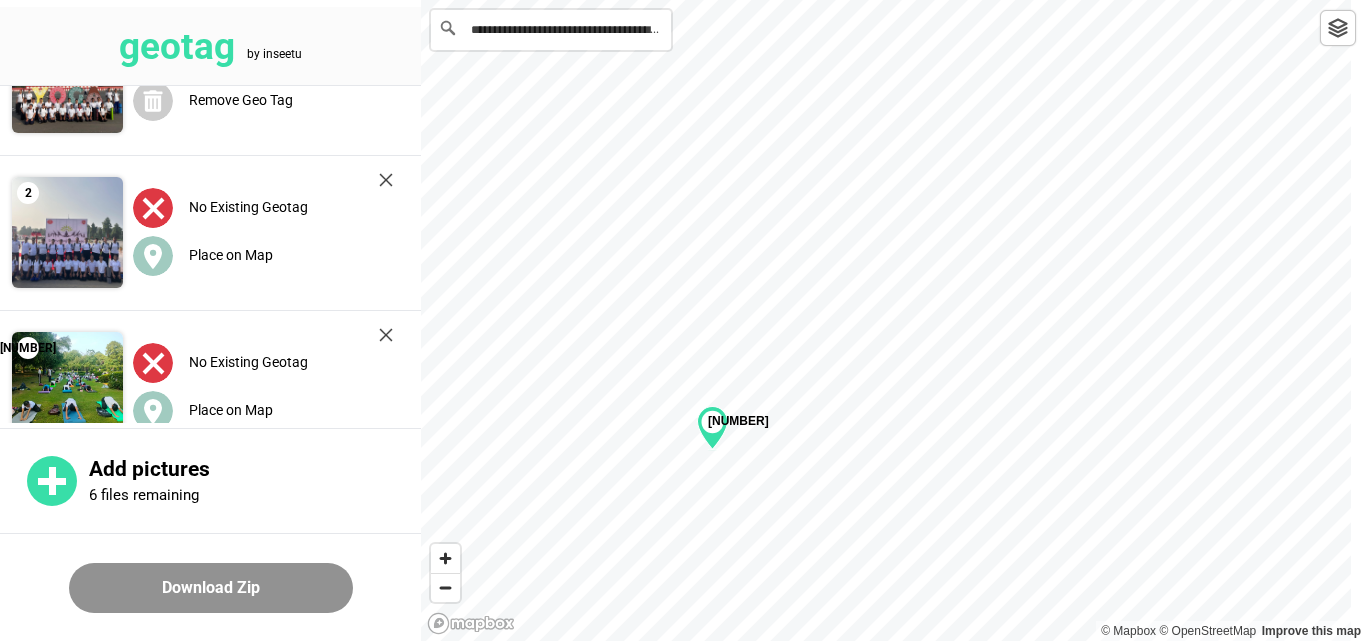 scroll, scrollTop: 200, scrollLeft: 0, axis: vertical 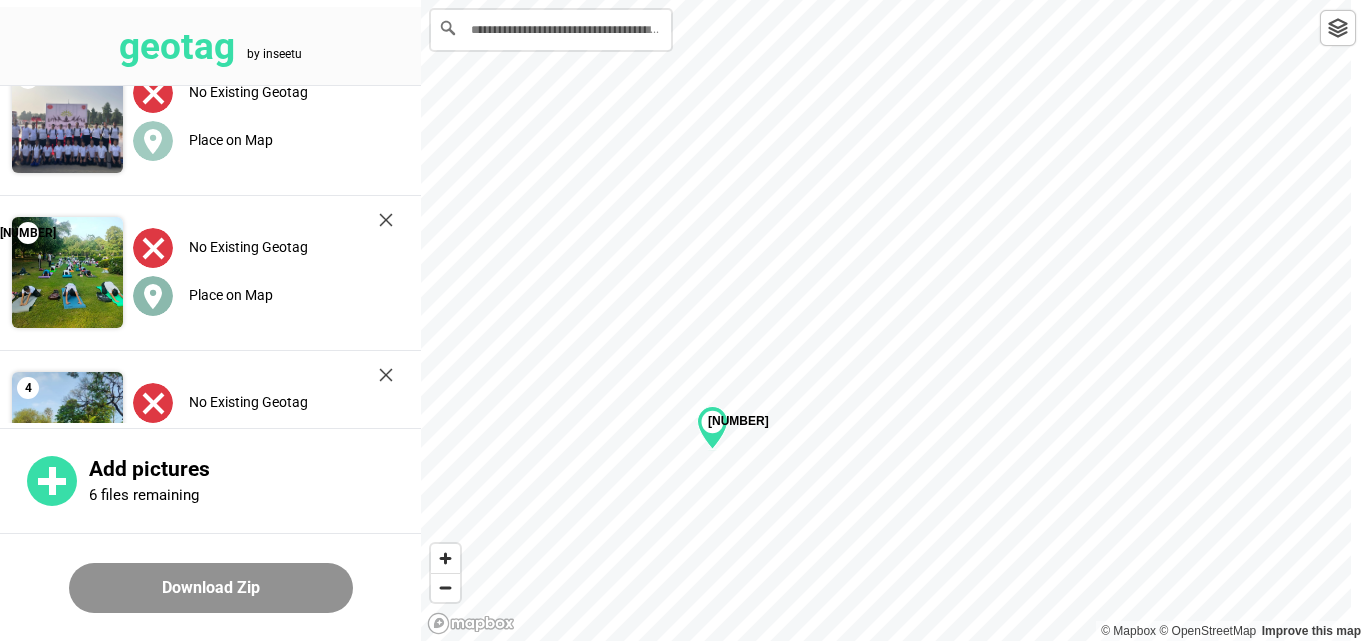 click on "Place on Map" at bounding box center (231, 295) 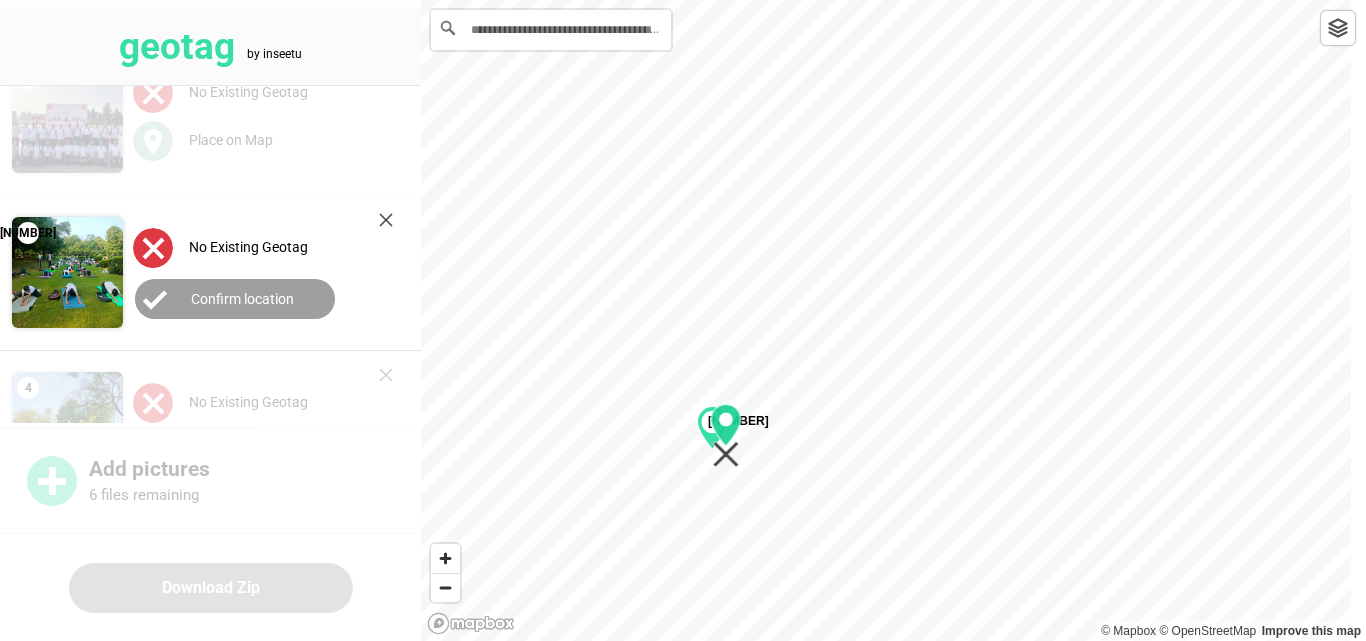 drag, startPoint x: 884, startPoint y: 344, endPoint x: 724, endPoint y: 458, distance: 196.45865 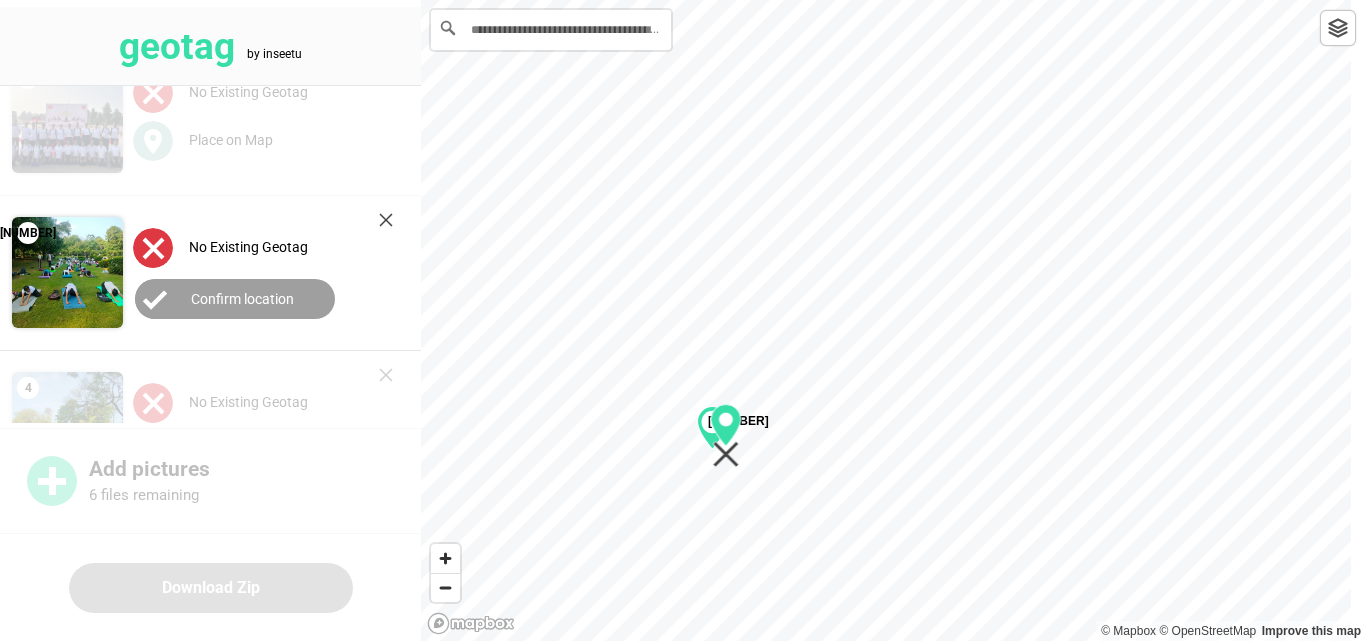 scroll, scrollTop: 283, scrollLeft: 0, axis: vertical 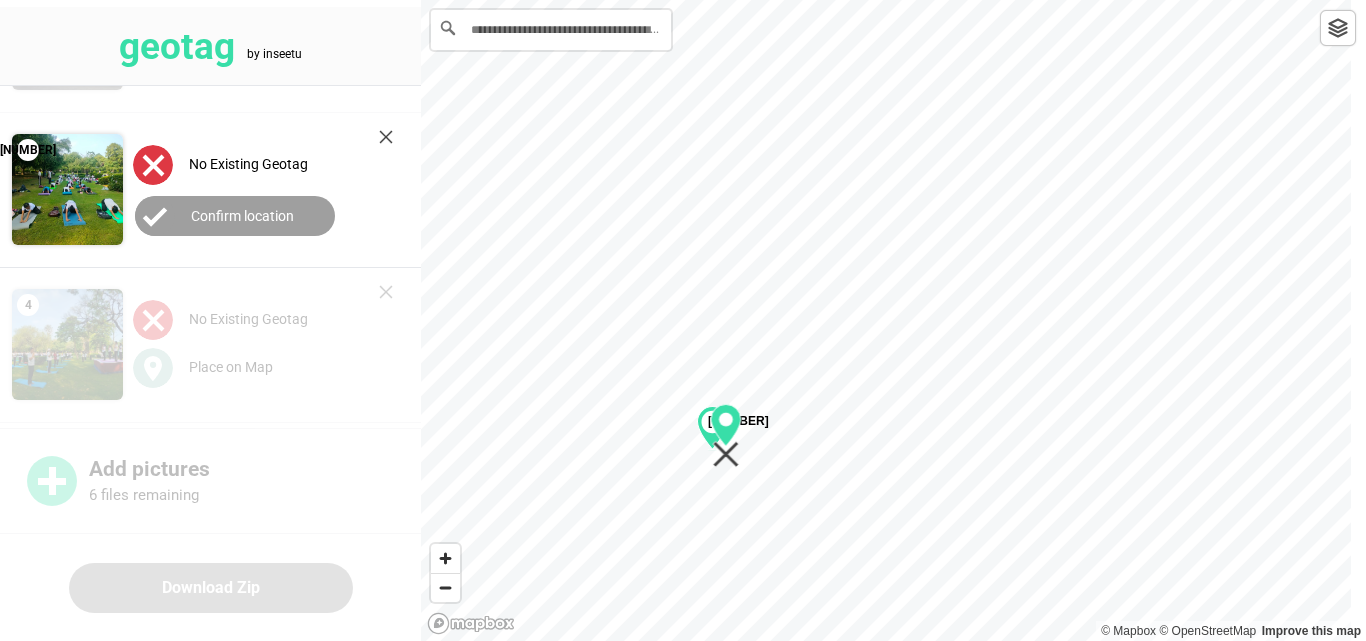 click on "[NUMBER] [COORDINATES] Remove Geo Tag [NUMBER] No Existing Geotag Place on Map [NUMBER] No Existing Geotag Confirm location [NUMBER] No Existing Geotag Place on Map" at bounding box center (210, 113) 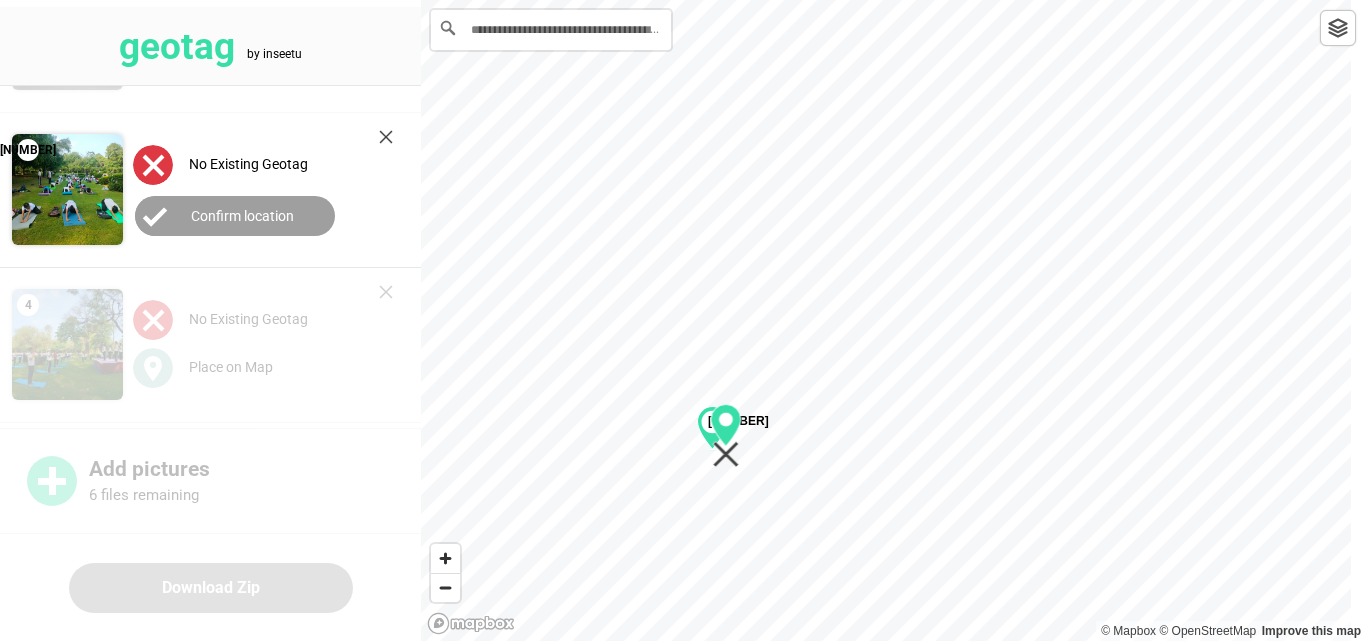 click on "Confirm location" at bounding box center (242, 216) 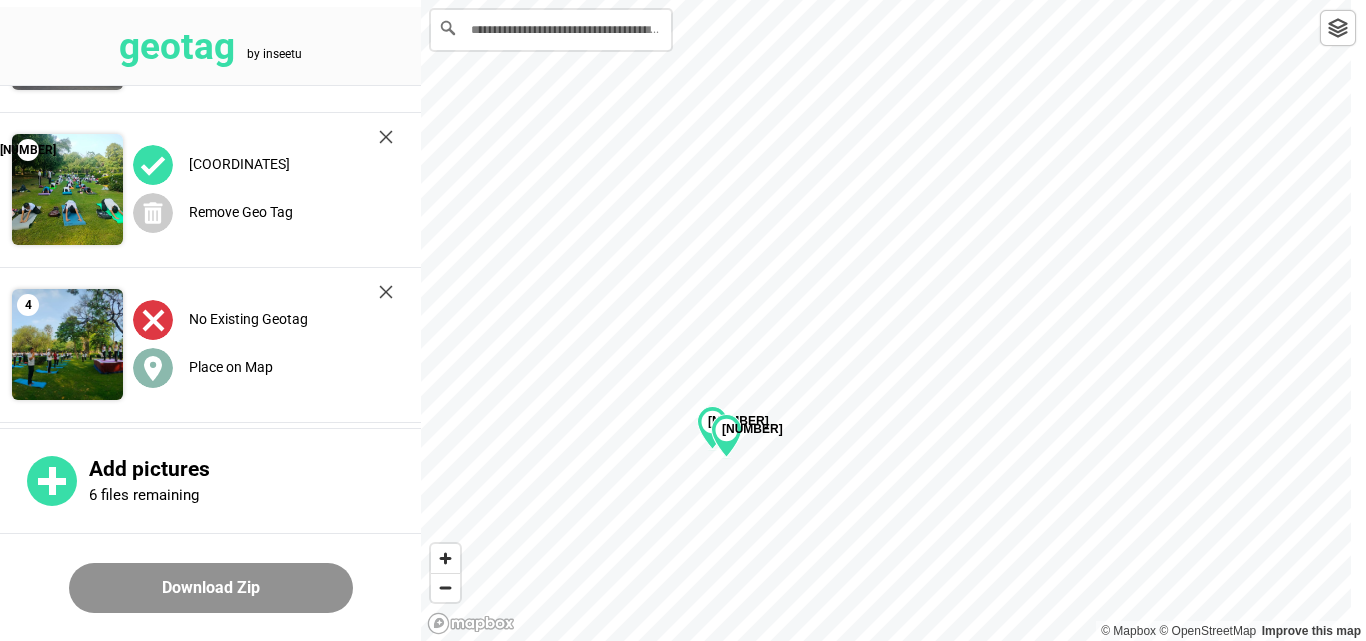 click at bounding box center (153, 368) 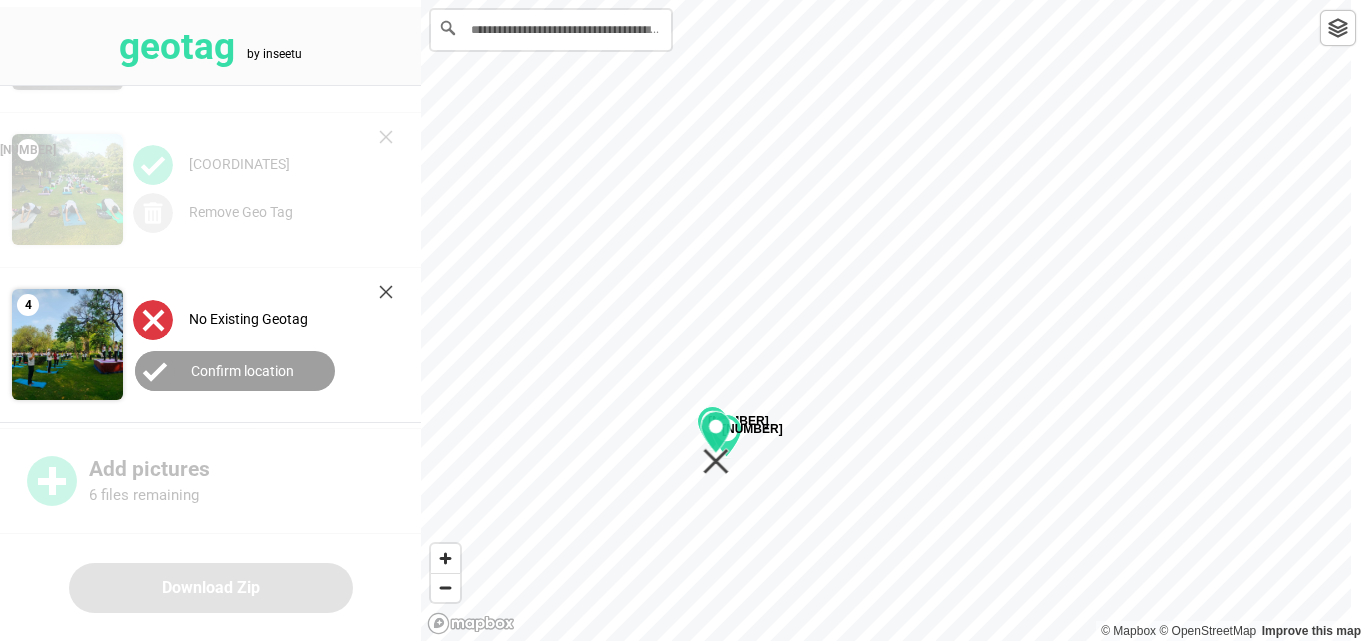 drag, startPoint x: 881, startPoint y: 349, endPoint x: 724, endPoint y: 460, distance: 192.27585 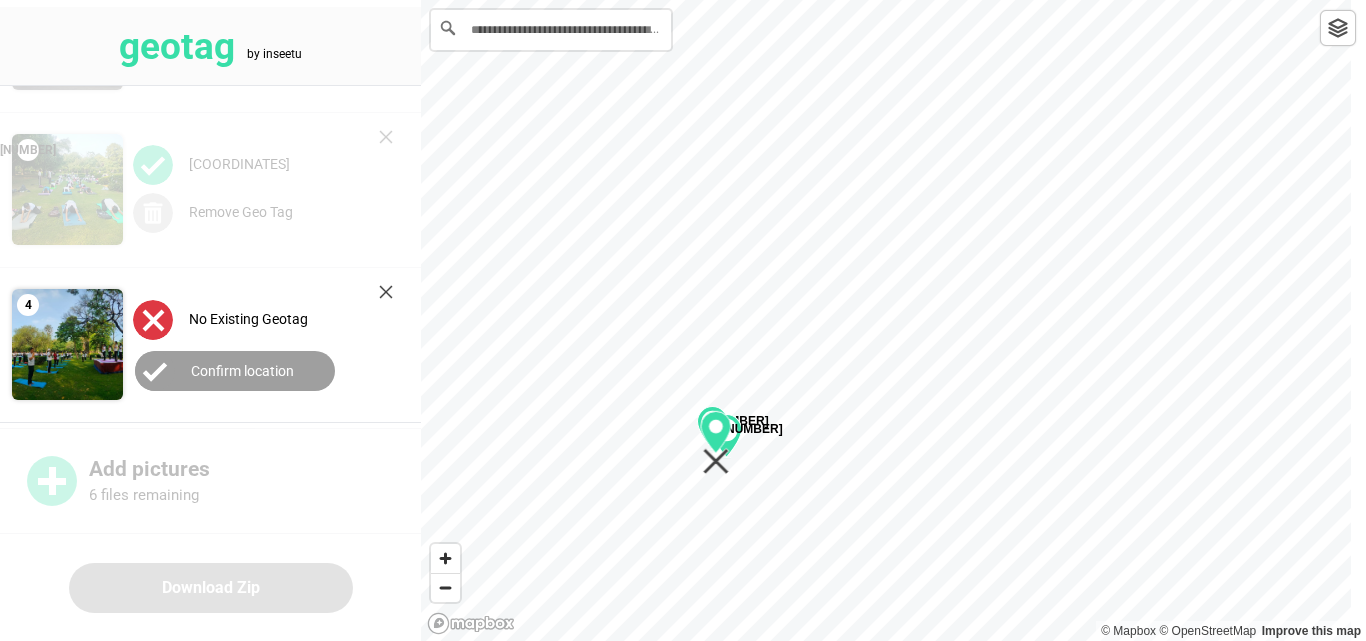 click on "Confirm location" at bounding box center (242, 371) 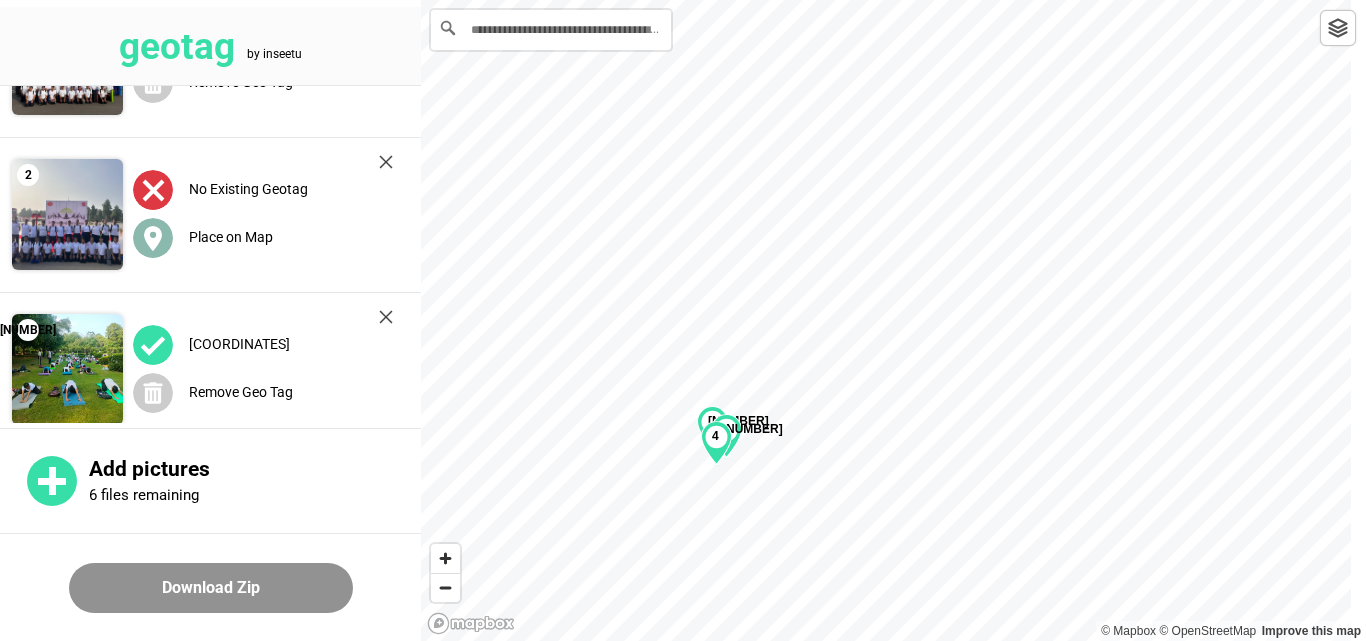 scroll, scrollTop: 0, scrollLeft: 0, axis: both 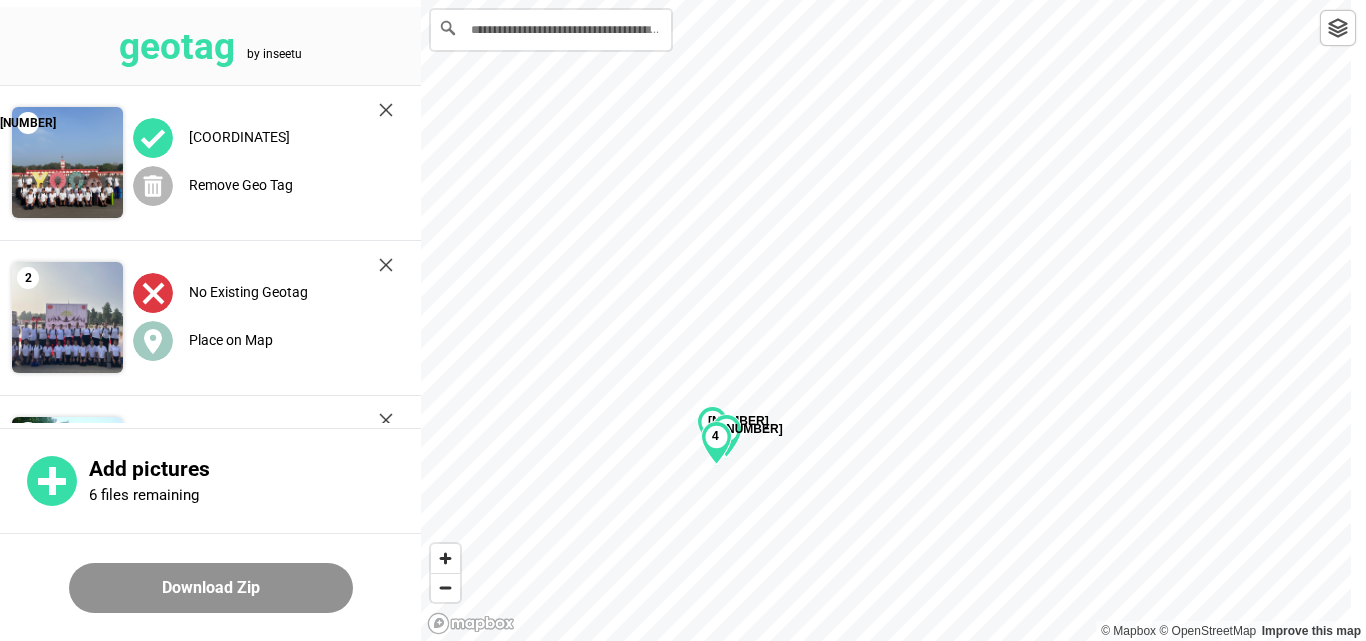 click at bounding box center [153, 186] 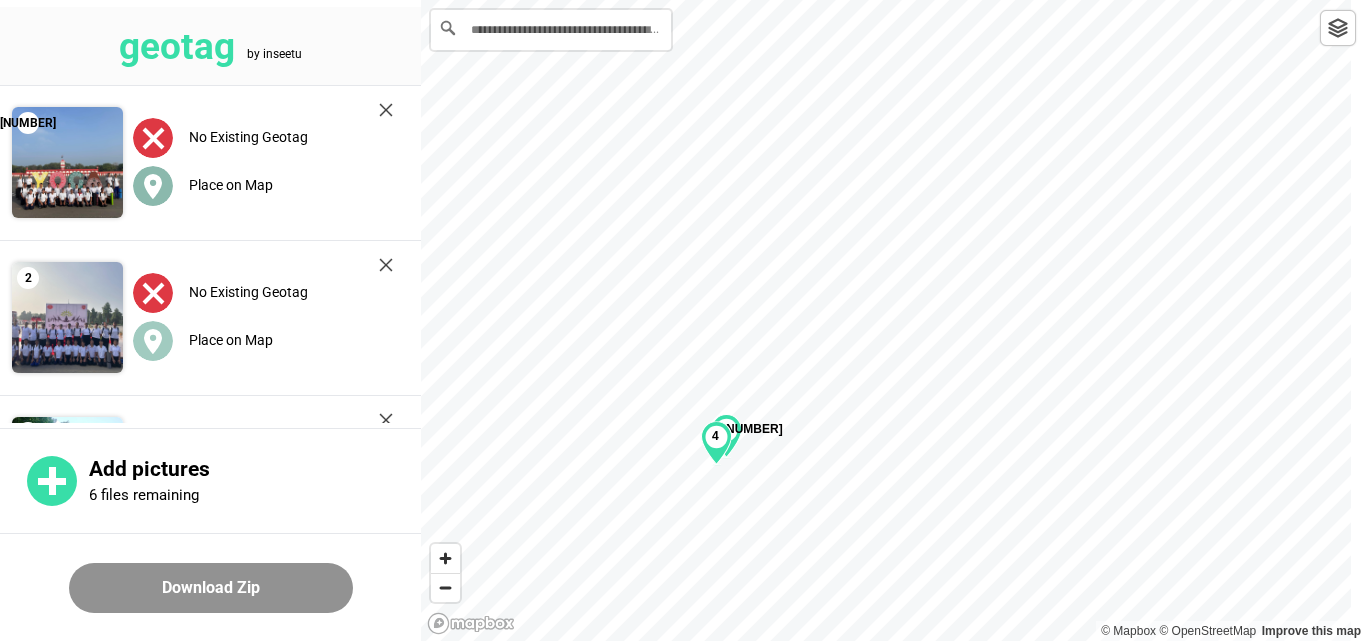 click on "Place on Map" at bounding box center (231, 185) 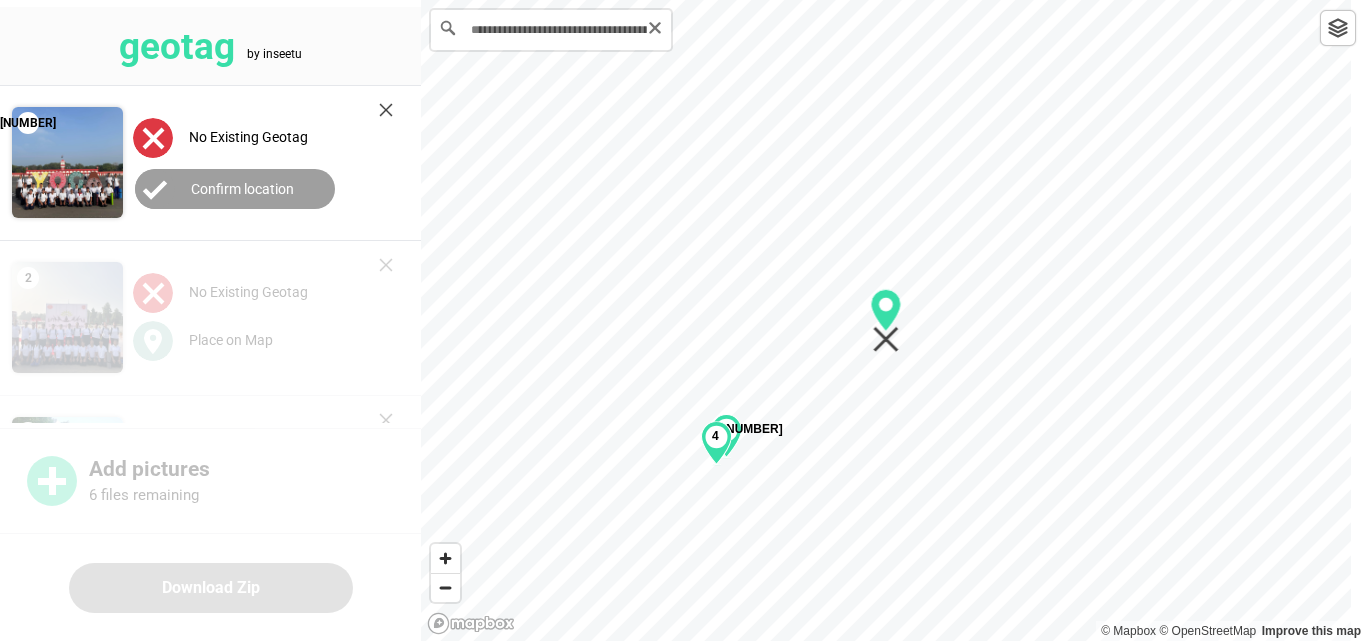 click at bounding box center (655, 28) 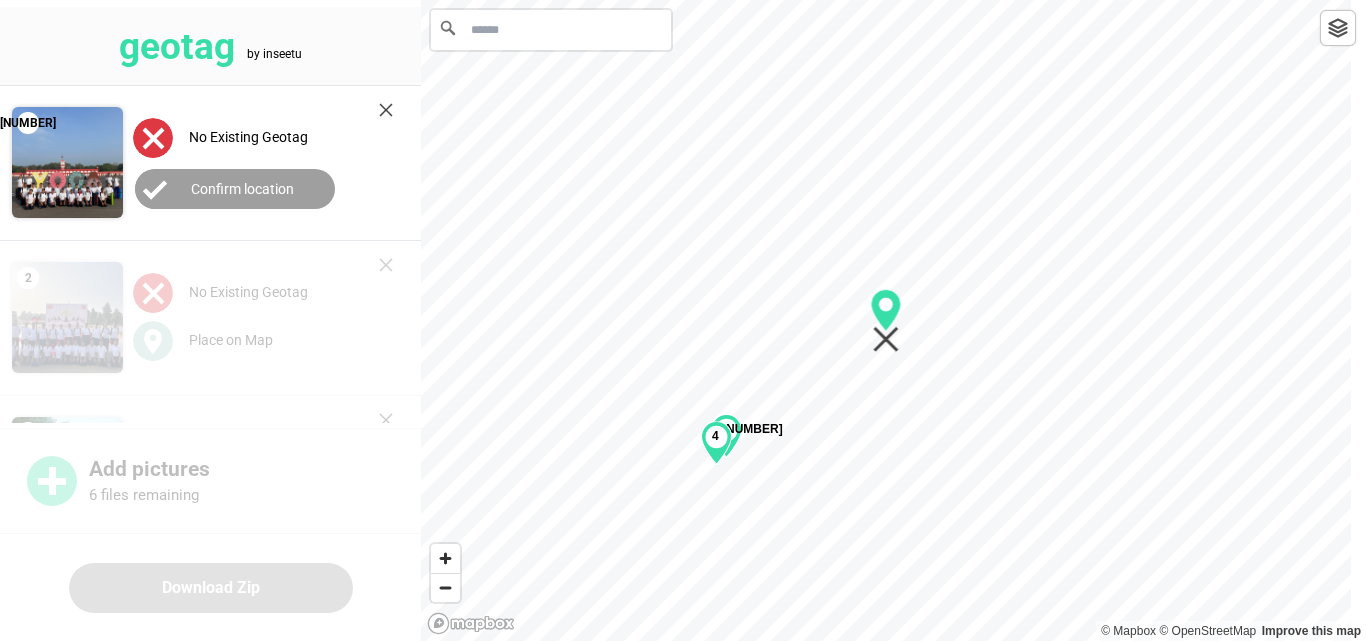 click at bounding box center [551, 30] 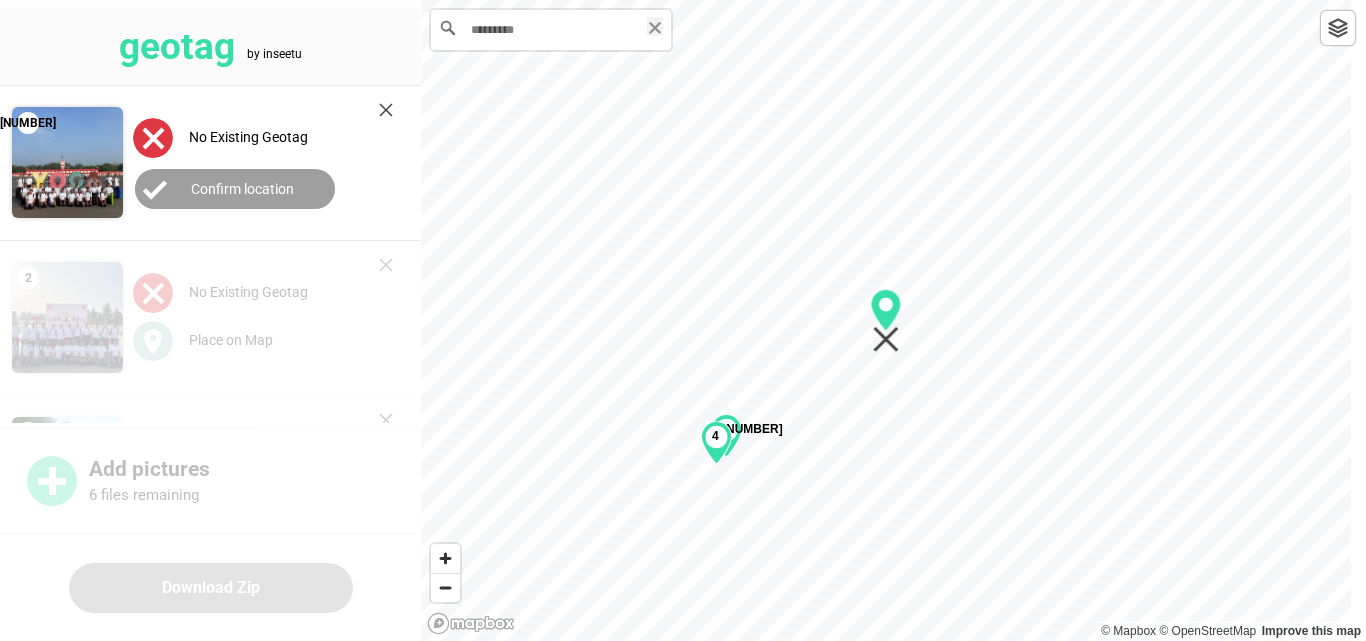 click at bounding box center [655, 28] 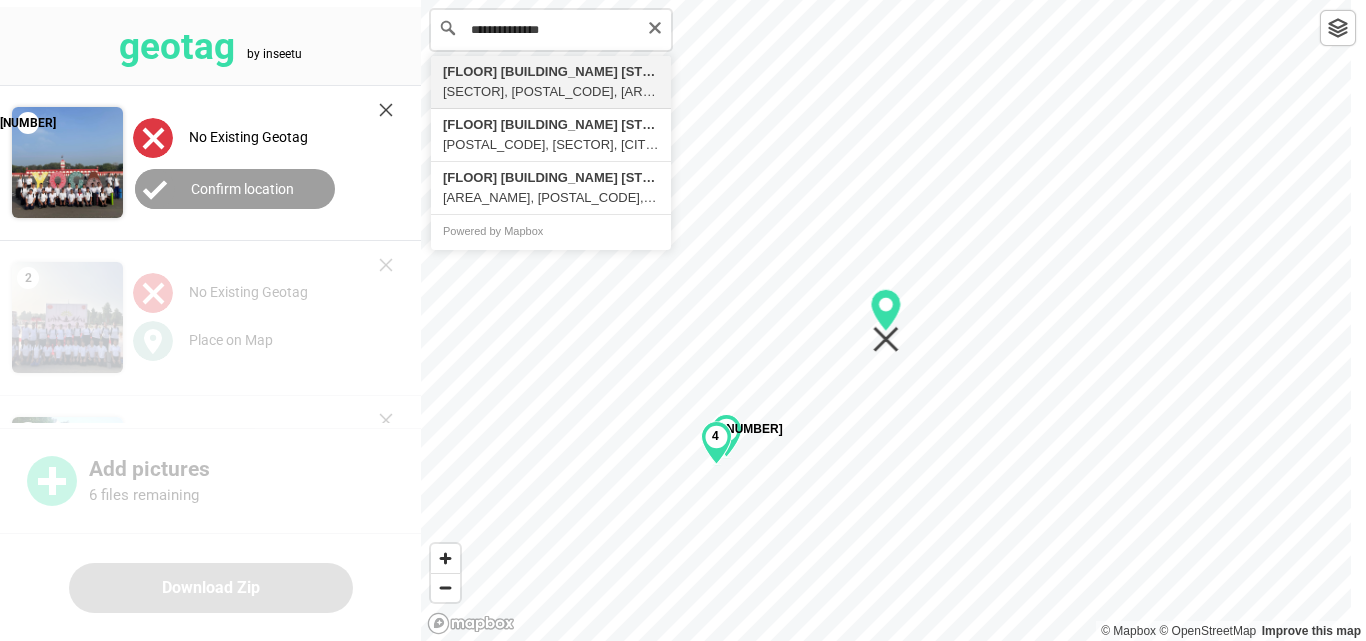 click on "**********" at bounding box center [551, 30] 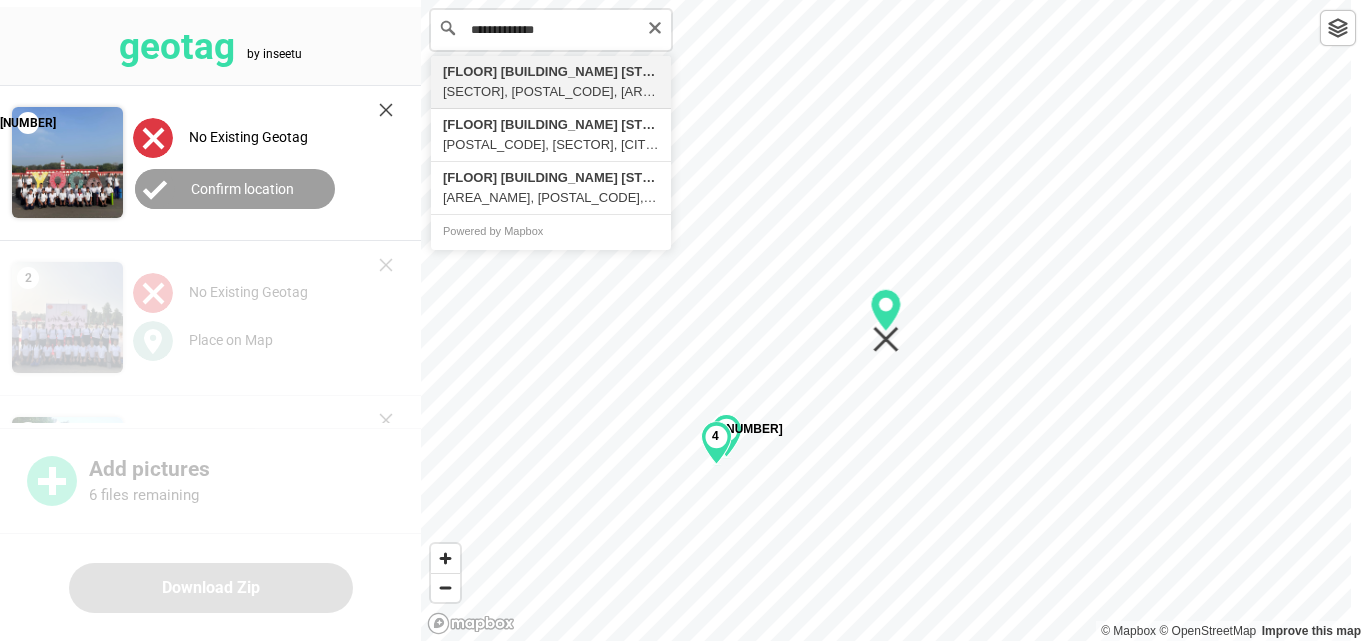 click on "**********" at bounding box center (551, 30) 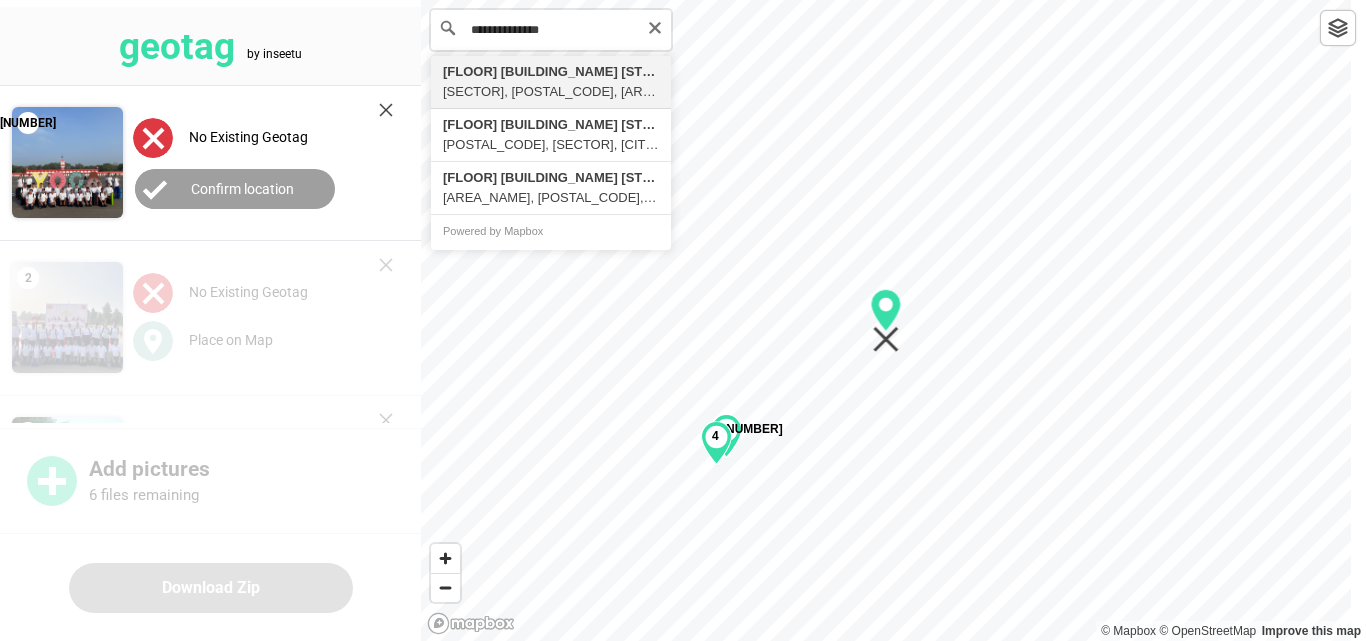 click on "**********" at bounding box center (551, 30) 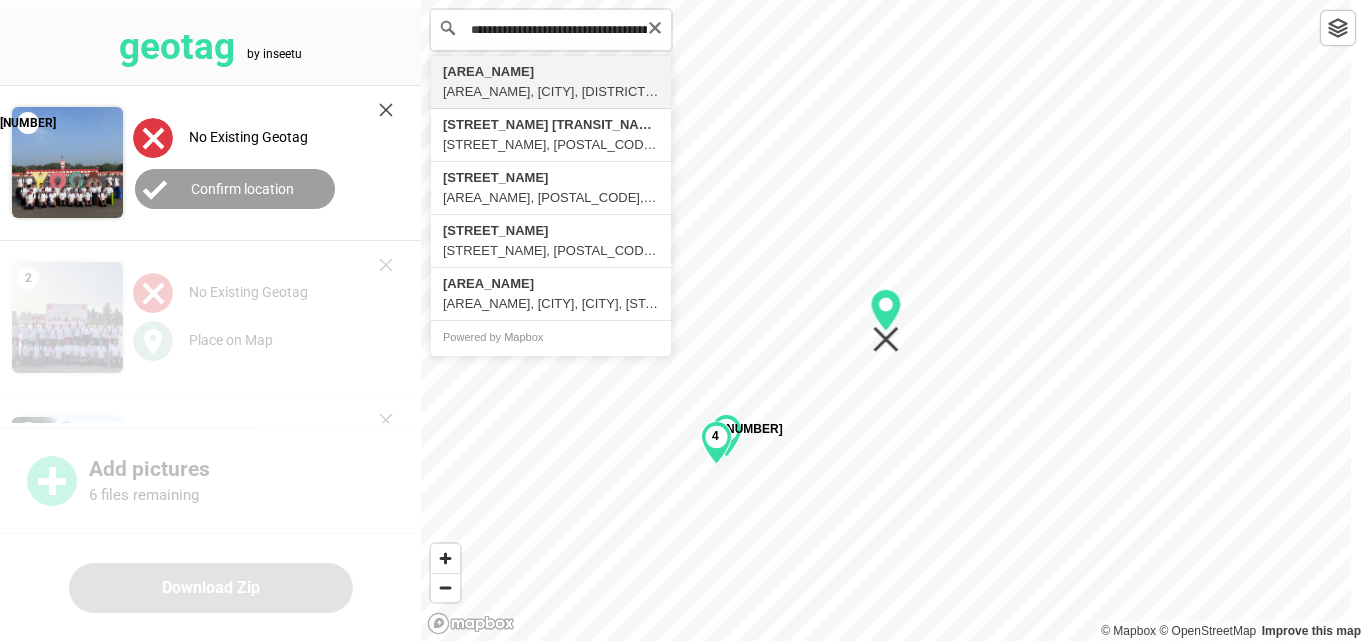 scroll, scrollTop: 0, scrollLeft: 0, axis: both 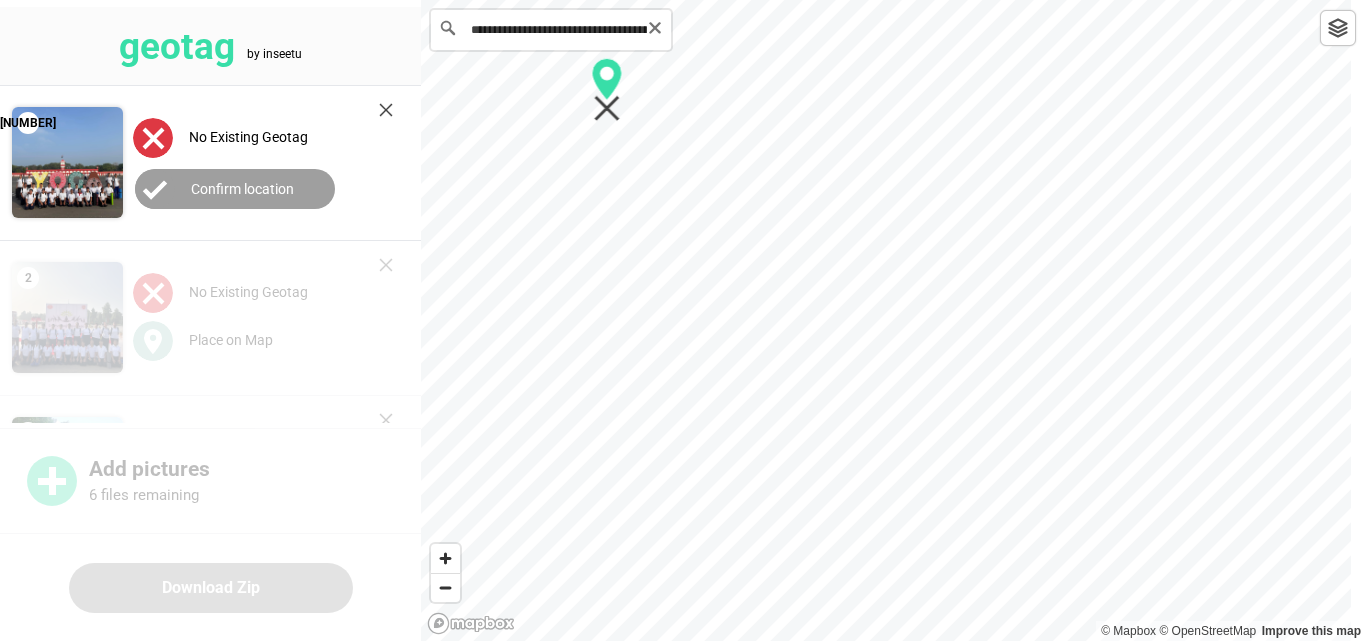 click on "**********" at bounding box center [551, 30] 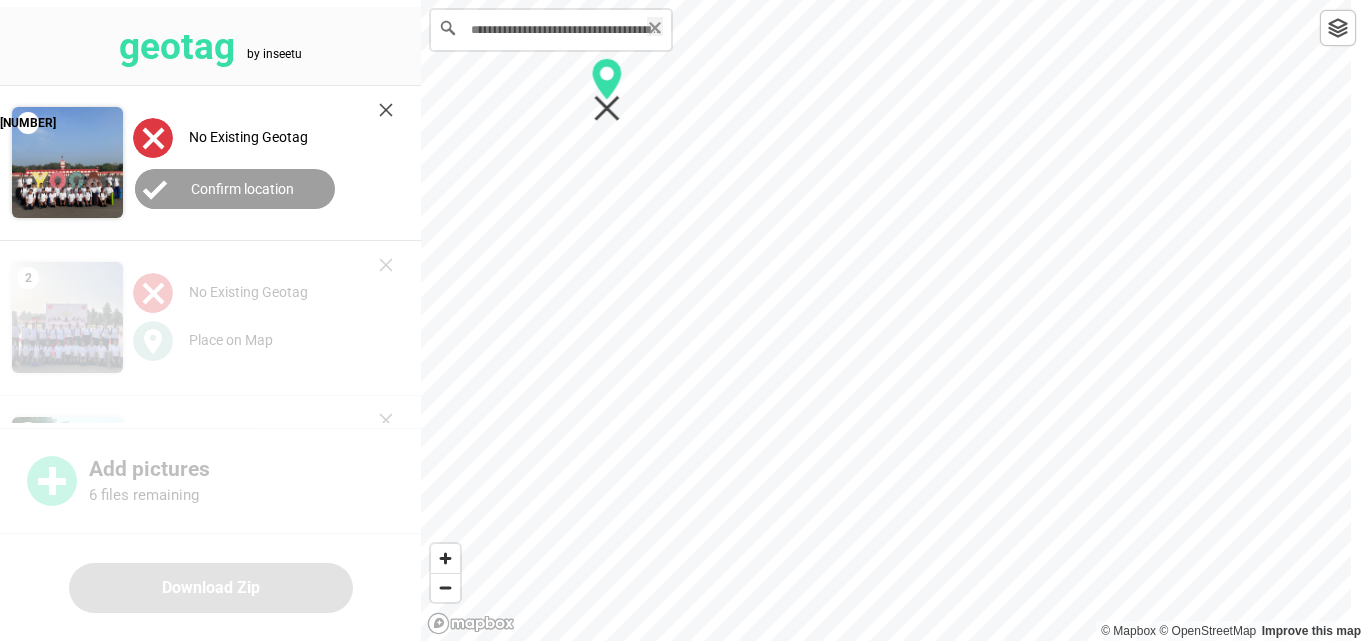 click at bounding box center [655, 28] 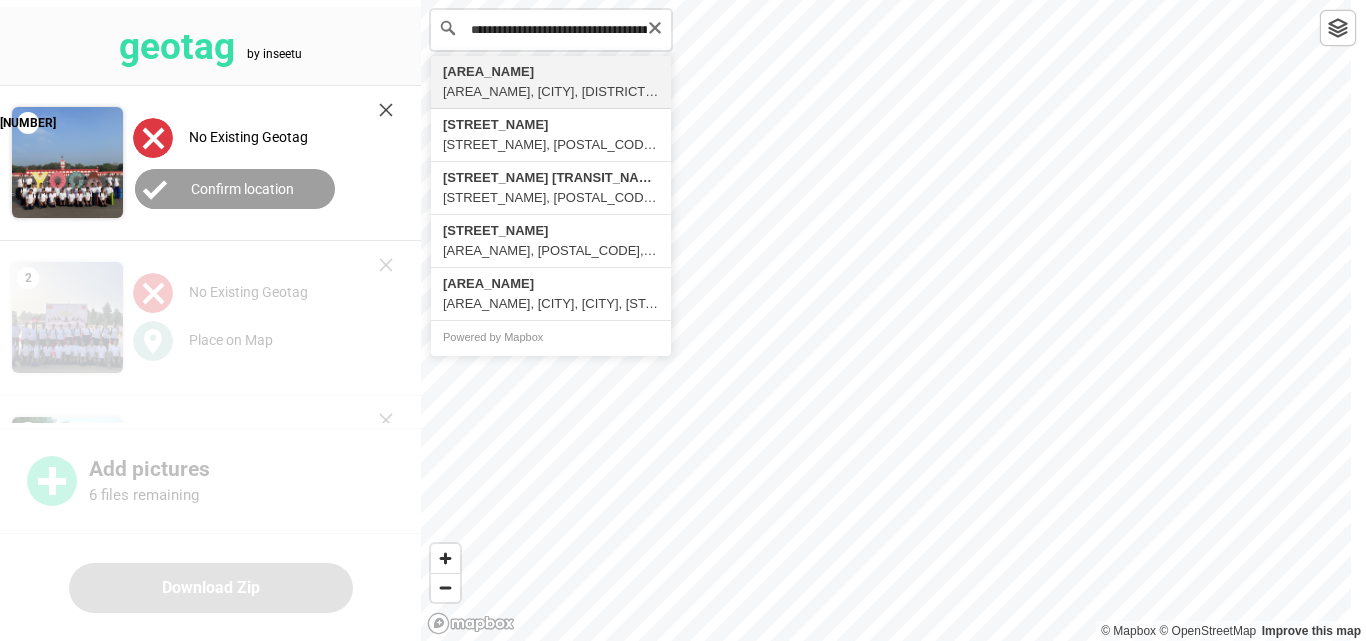 scroll, scrollTop: 0, scrollLeft: 0, axis: both 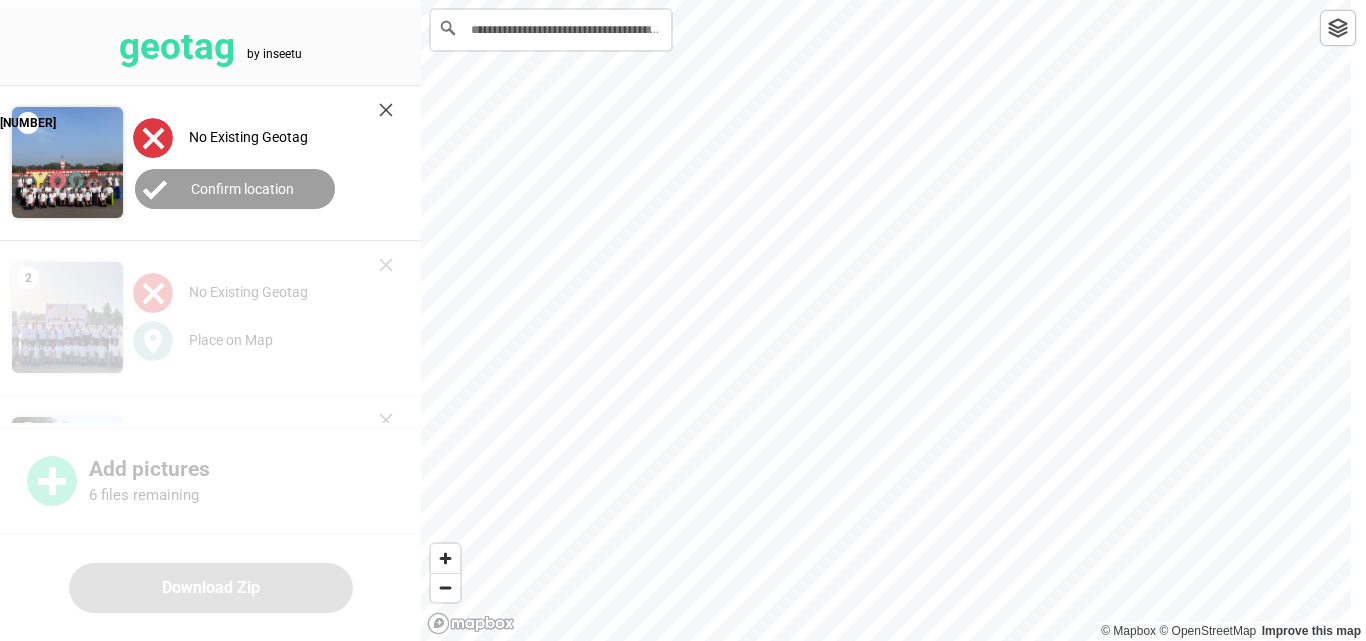 click on "geotag by inseetu [NUMBER] No Existing Geotag Confirm location [NUMBER] No Existing Geotag Place on Map [NUMBER] [COORDINATES] Remove Geo Tag [NUMBER] [COORDINATES] Remove Geo Tag Add pictures [NUMBER] files remaining Download Zip [NUMBER] [NUMBER] [NUMBER] [NUMBER] Powered by Mapbox © Mapbox © OpenStreetMap Improve this map" at bounding box center [683, 0] 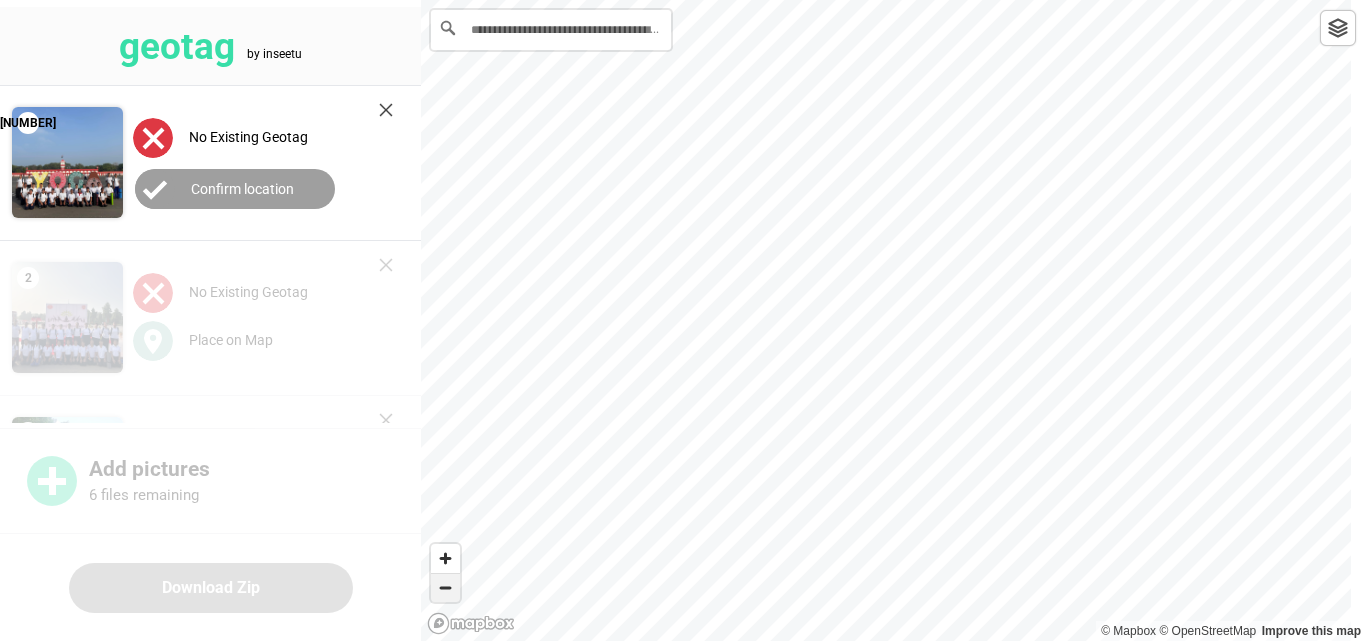 click at bounding box center (445, 588) 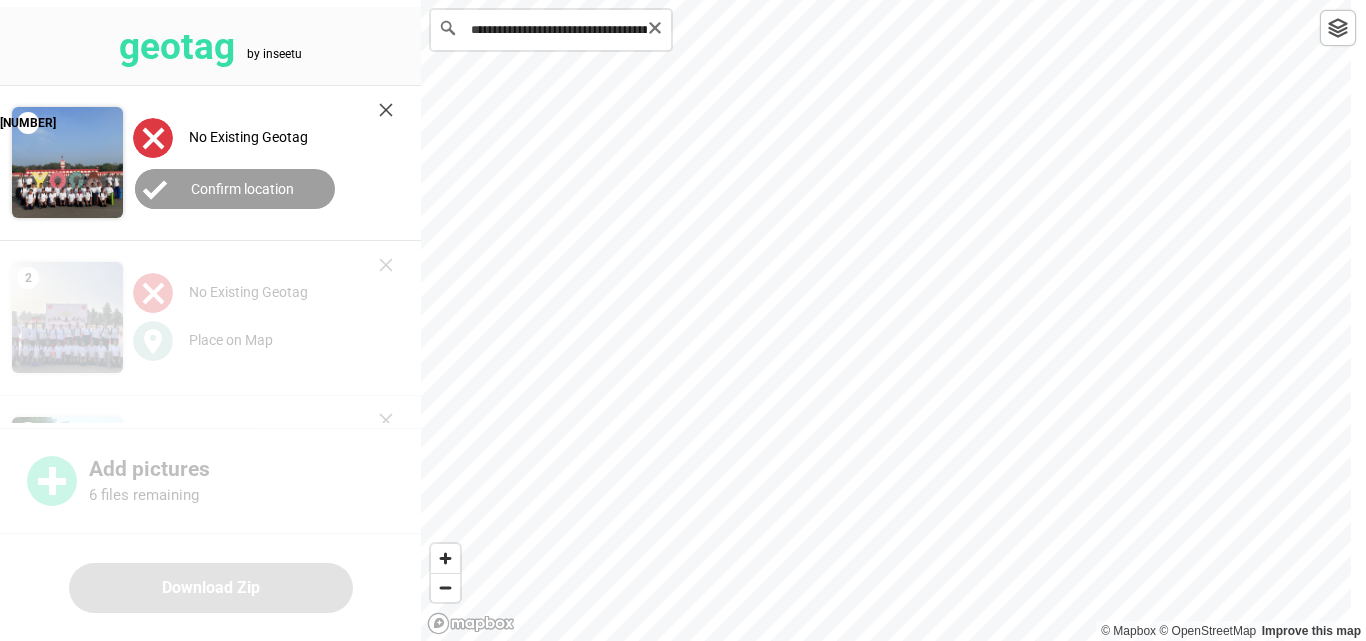 click on "**********" at bounding box center [551, 30] 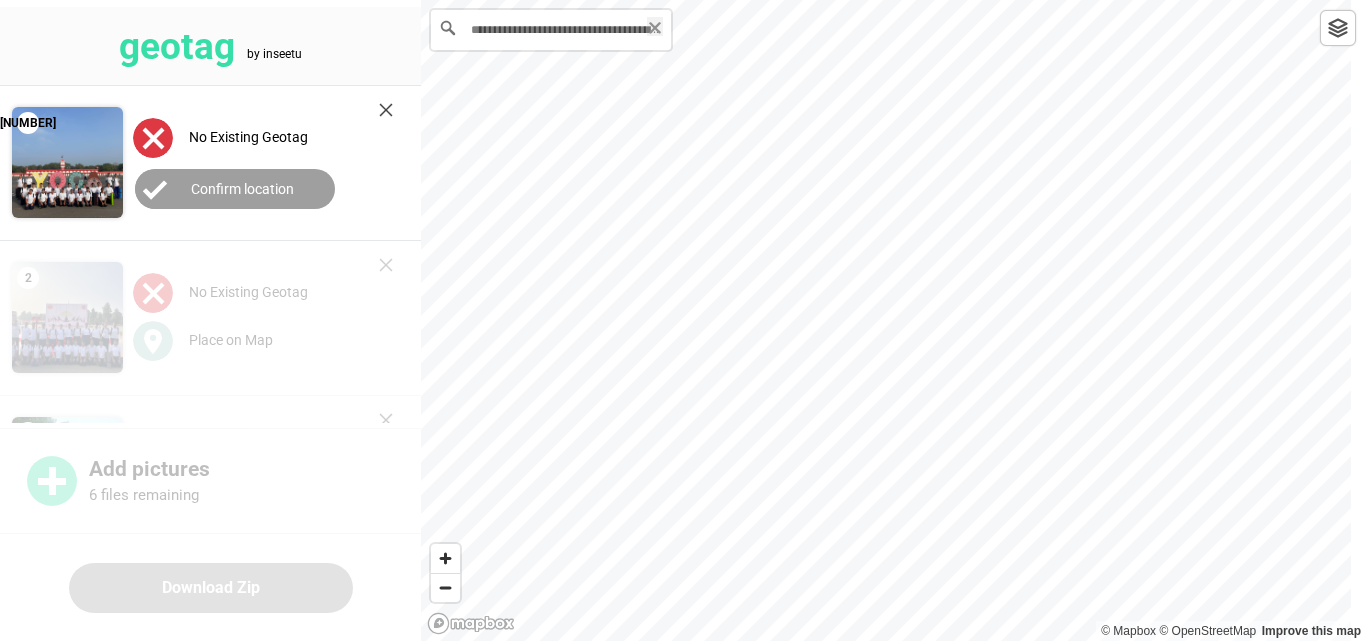 click at bounding box center (655, 28) 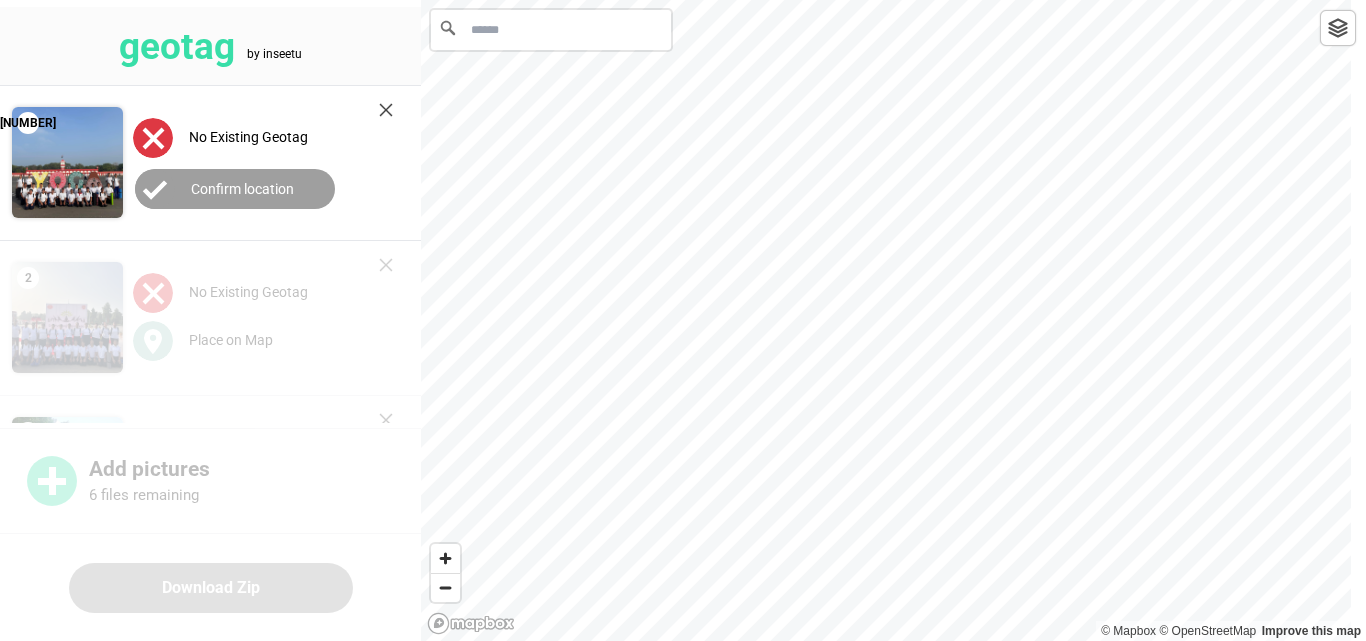 paste on "**********" 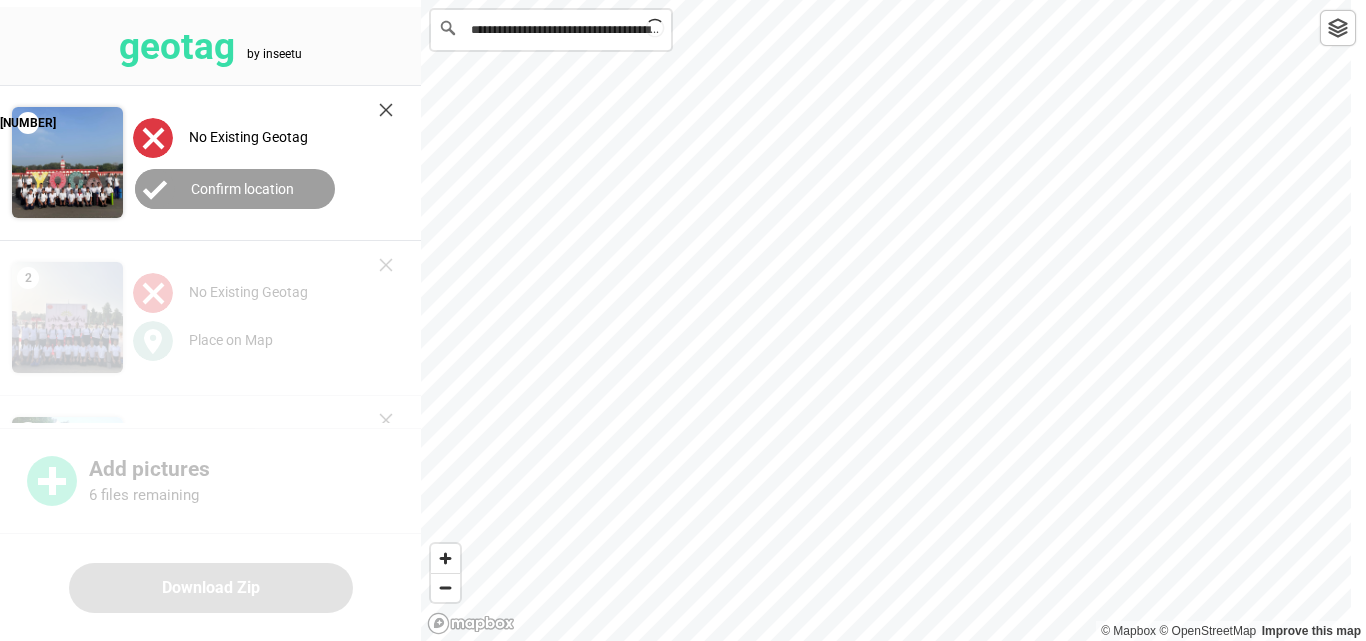 scroll, scrollTop: 0, scrollLeft: 193, axis: horizontal 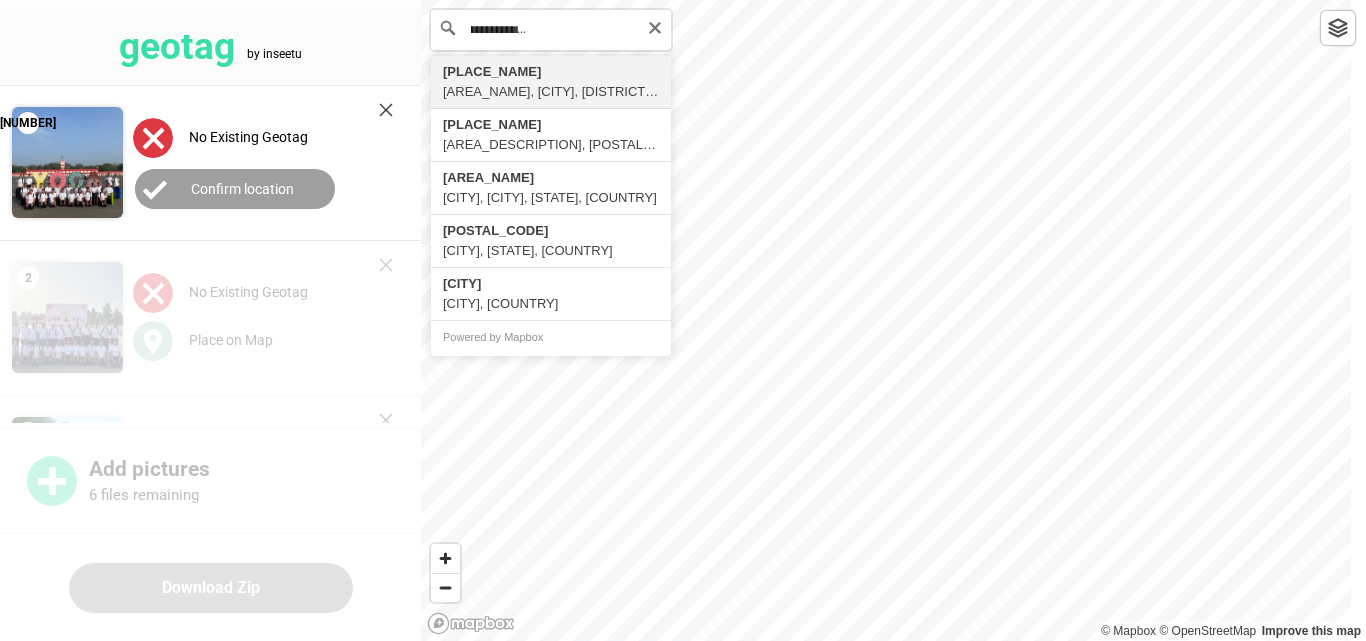 type on "**********" 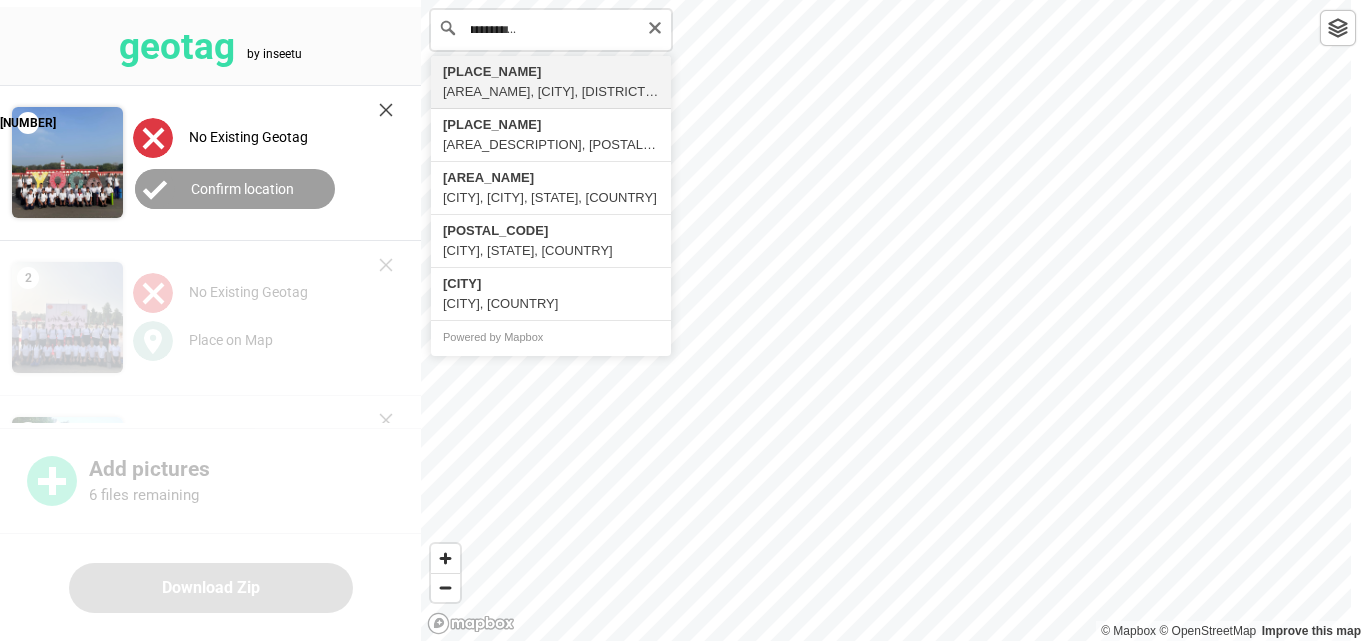 scroll, scrollTop: 0, scrollLeft: 0, axis: both 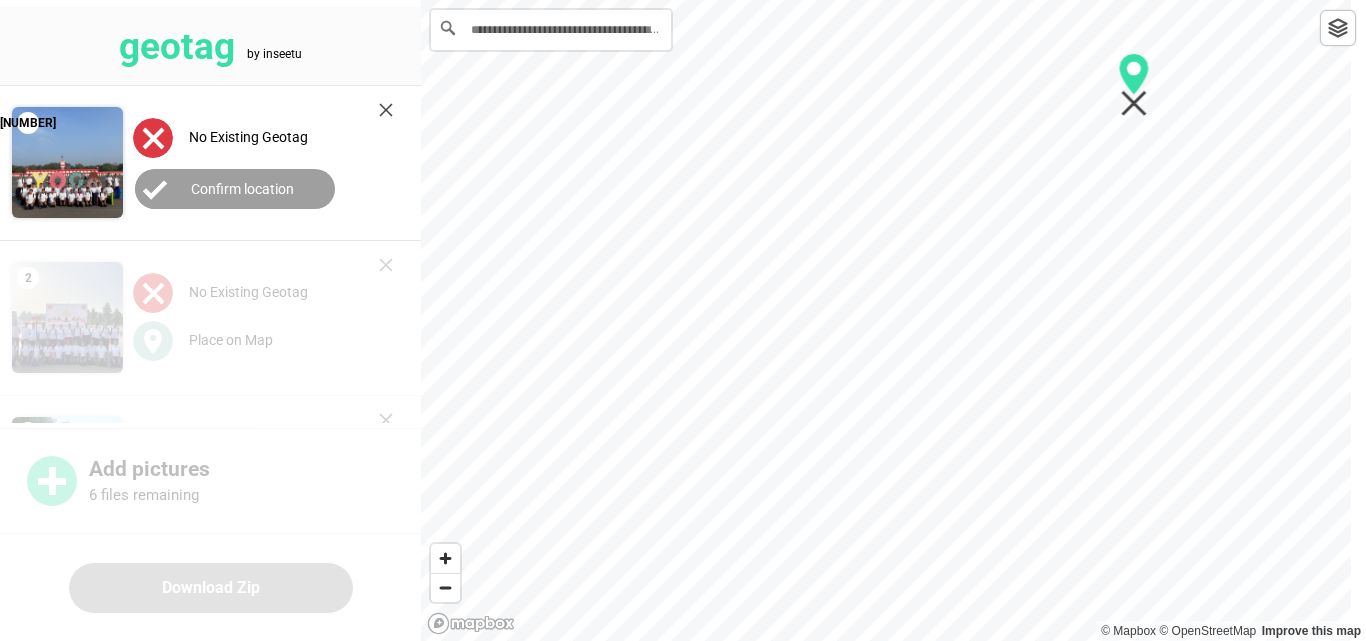 click on "Confirm location" at bounding box center (242, 189) 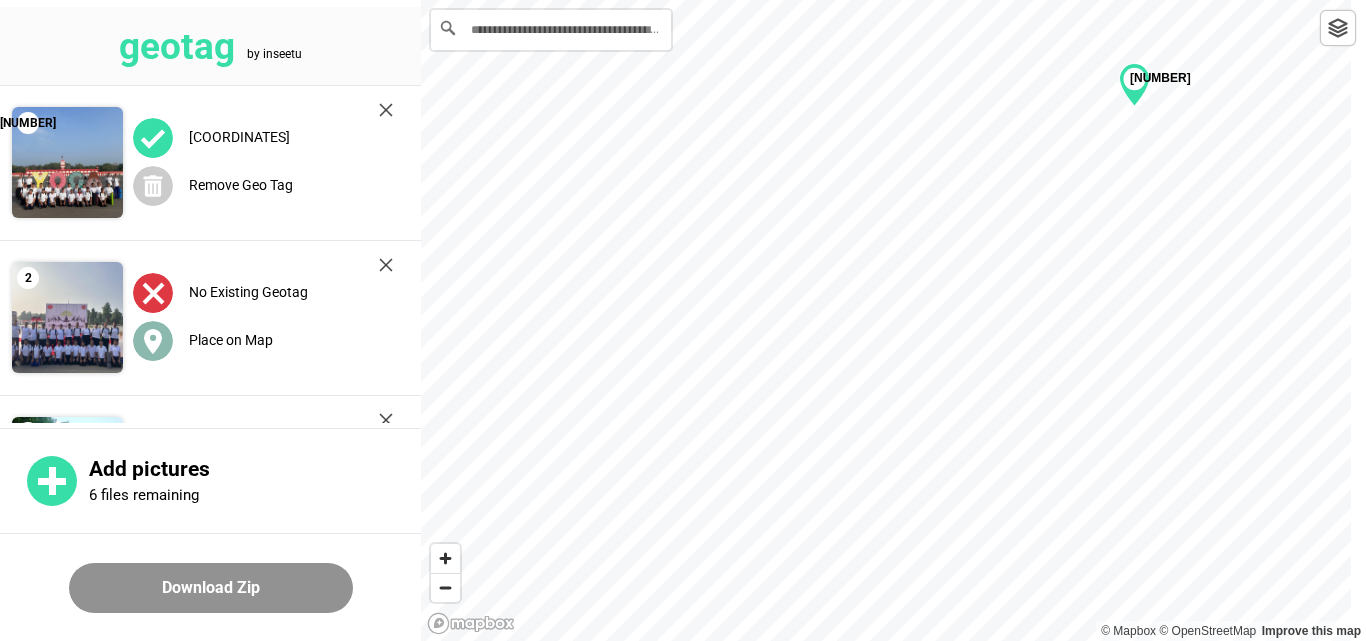 click on "Place on Map" at bounding box center (231, 340) 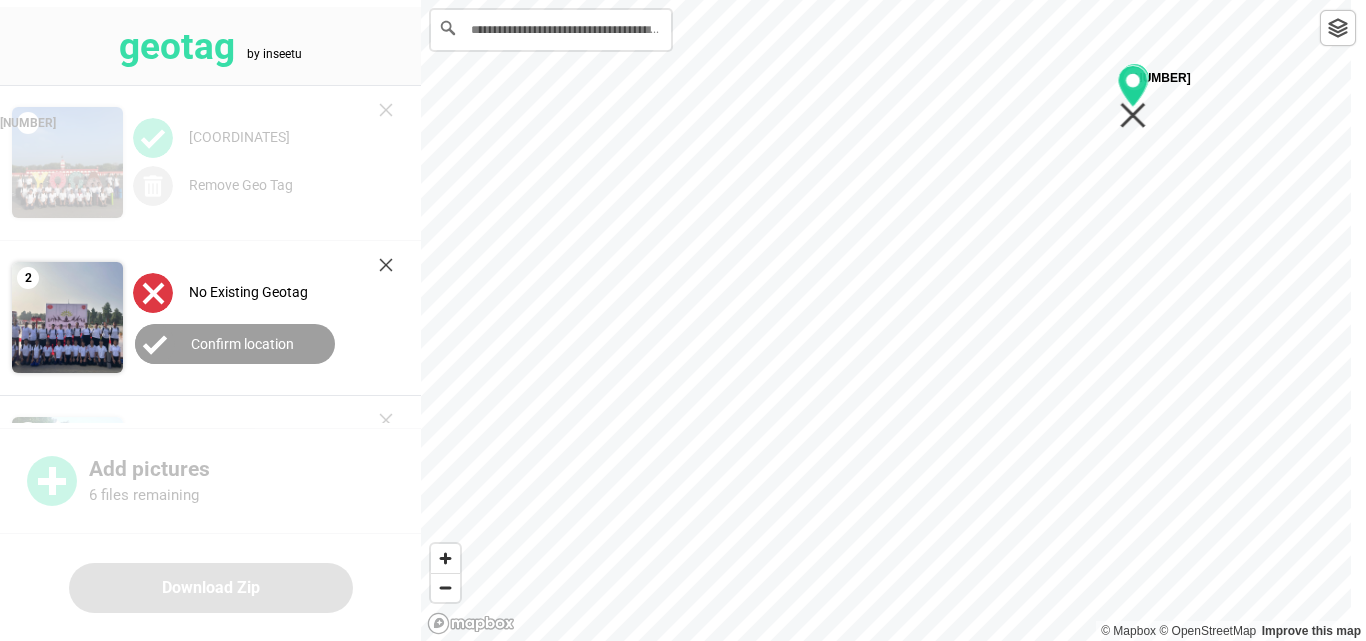 drag, startPoint x: 896, startPoint y: 341, endPoint x: 1142, endPoint y: 119, distance: 331.36084 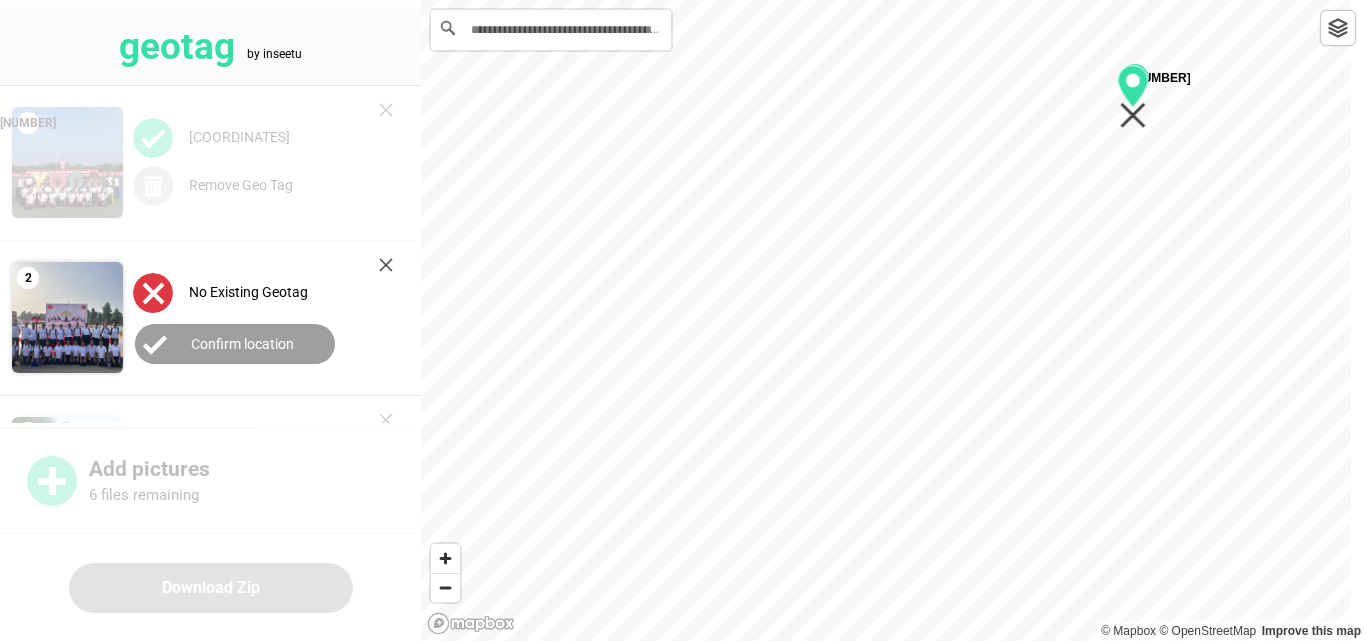 click on "Confirm location" at bounding box center [235, 344] 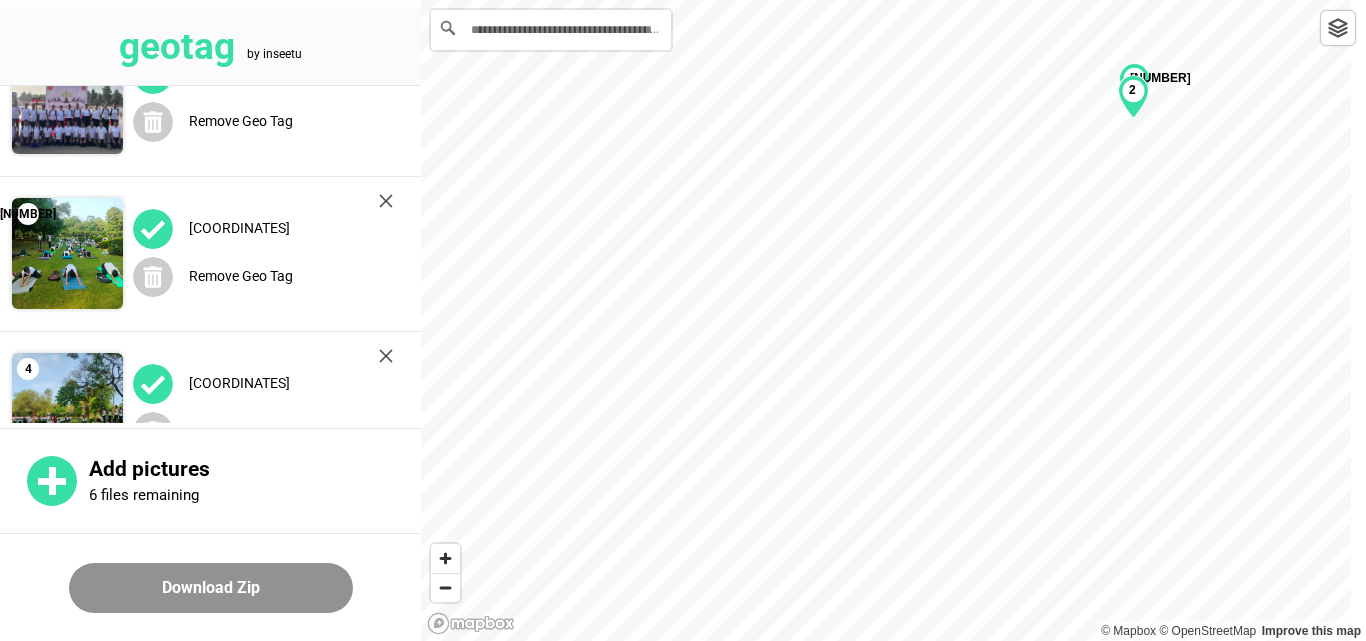 scroll, scrollTop: 283, scrollLeft: 0, axis: vertical 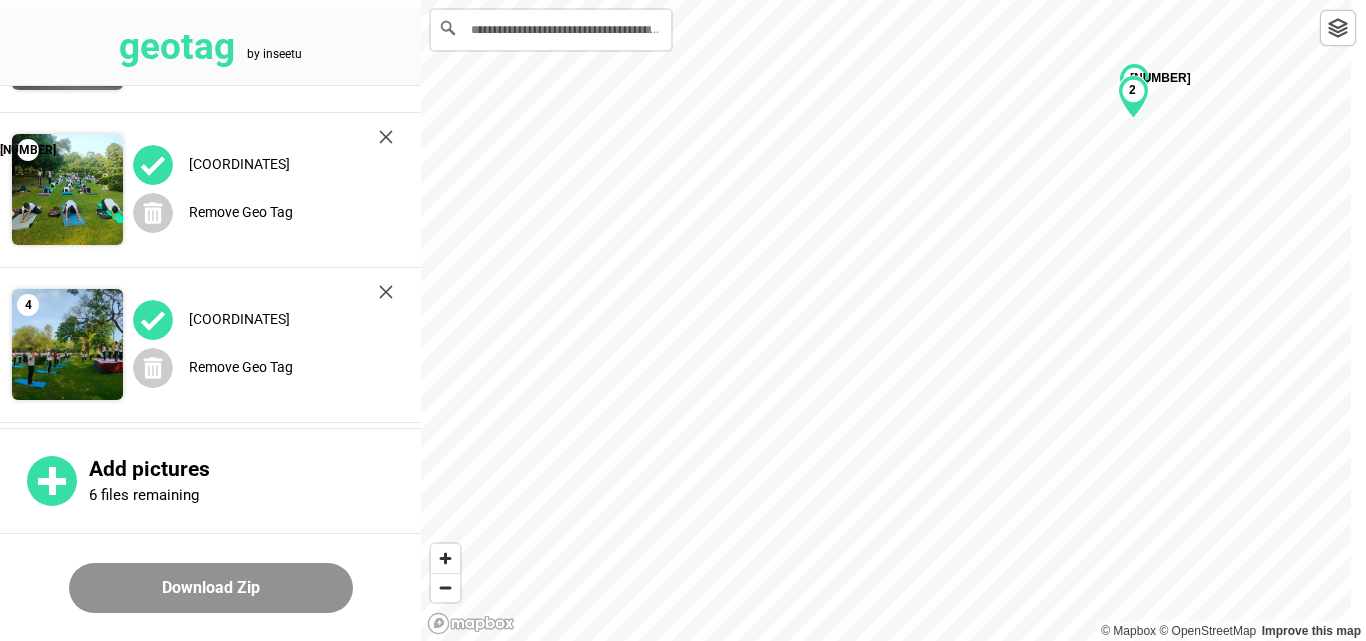 click on "Download Zip" at bounding box center [211, 588] 